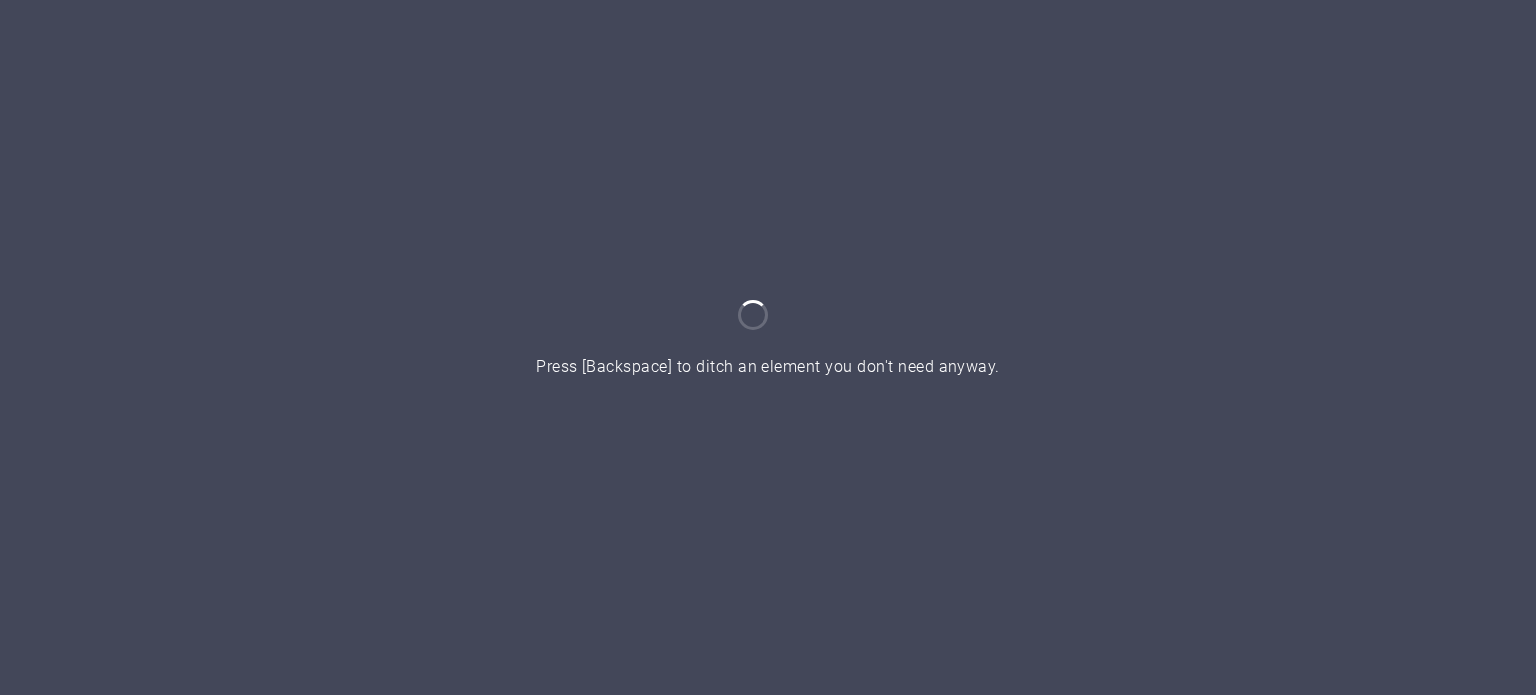 scroll, scrollTop: 0, scrollLeft: 0, axis: both 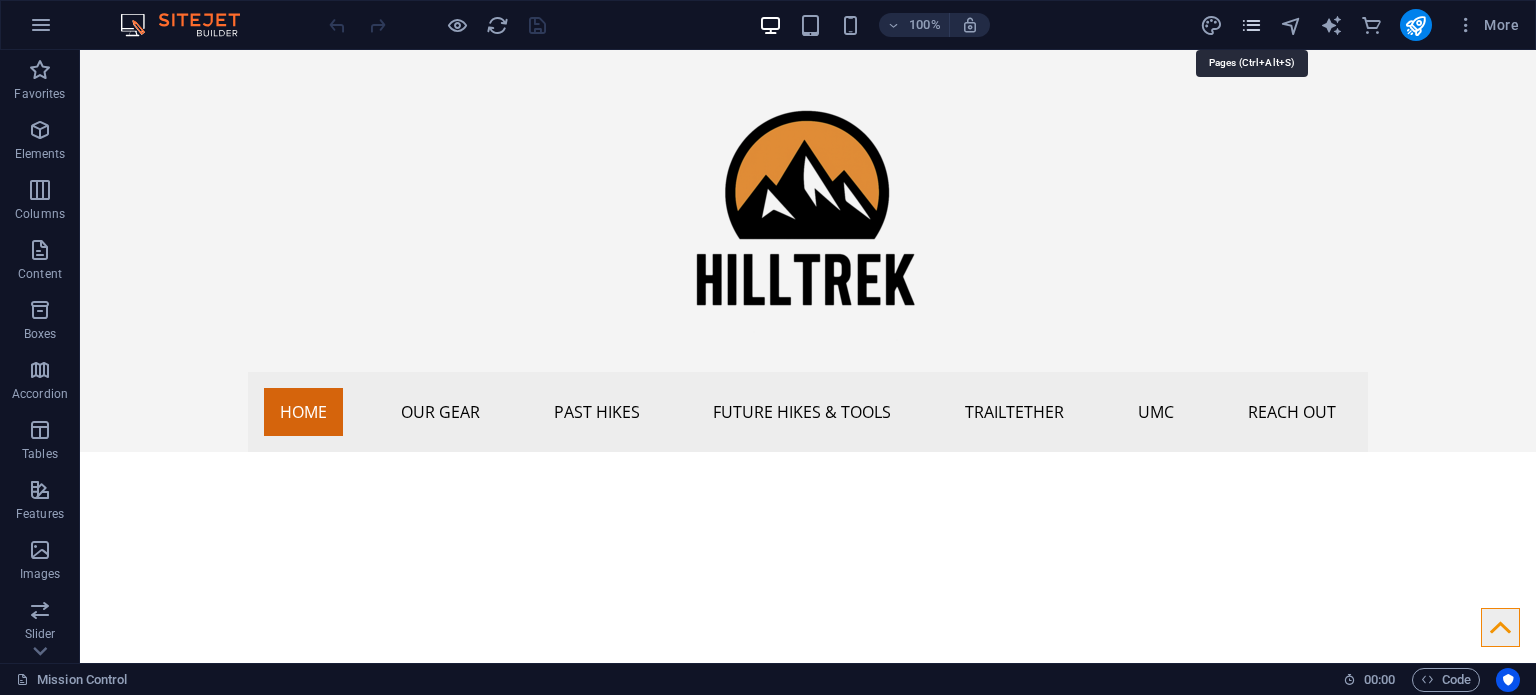 click at bounding box center [1251, 25] 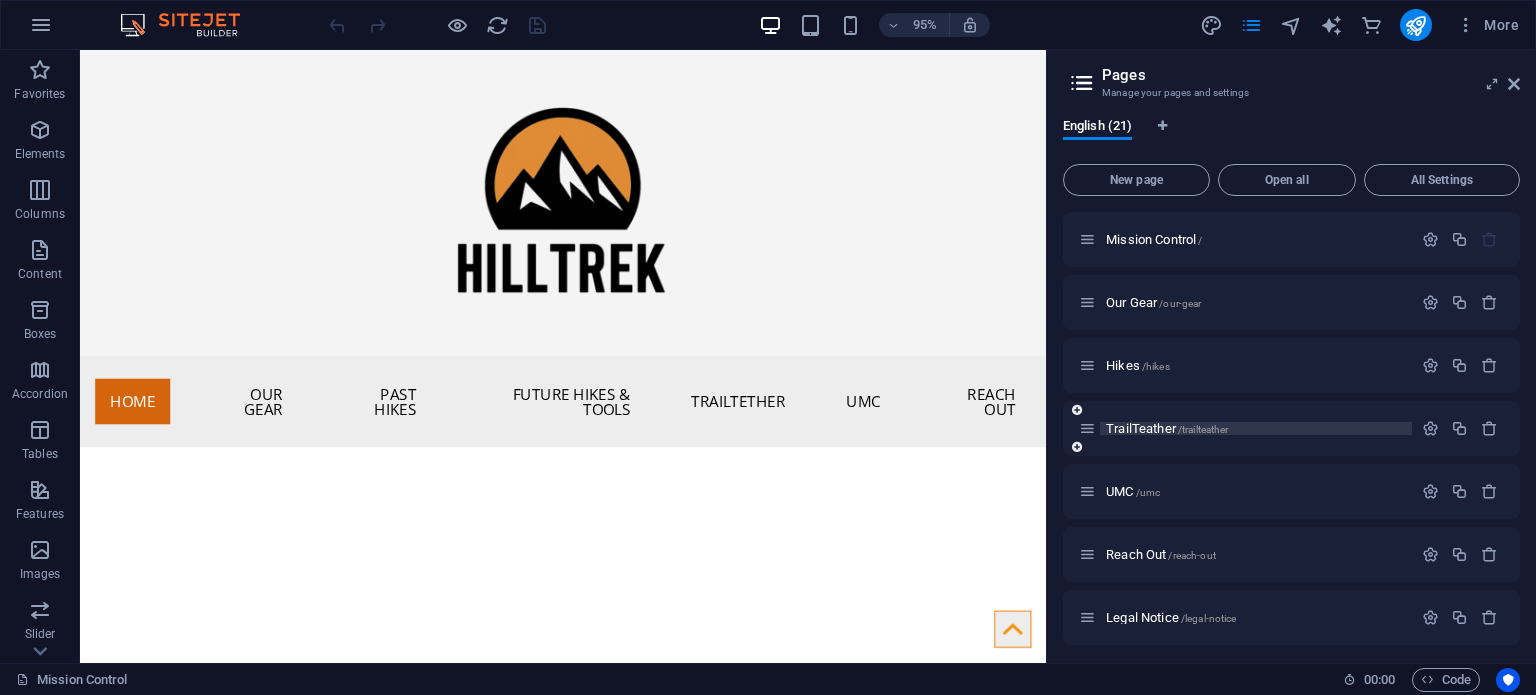 click on "TrailTeather /trailteather" at bounding box center [1167, 428] 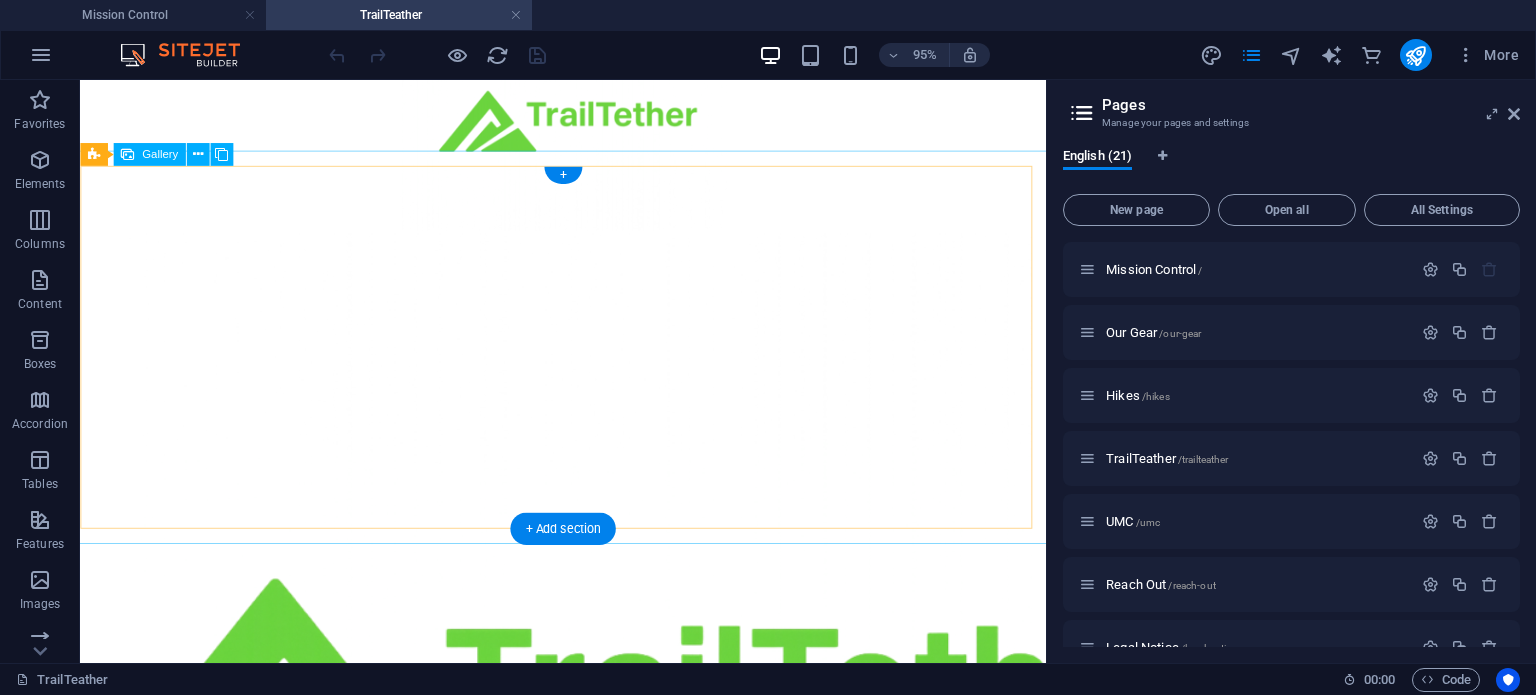 scroll, scrollTop: 578, scrollLeft: 0, axis: vertical 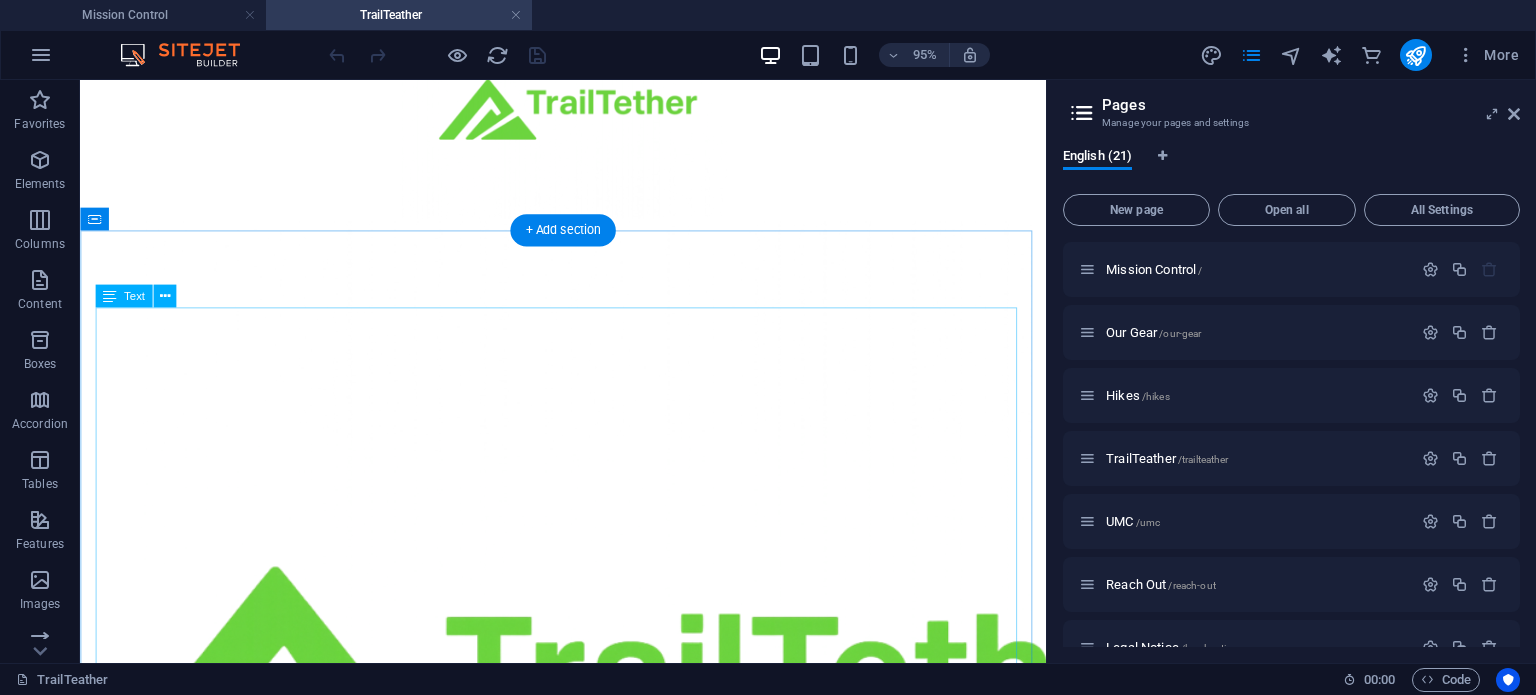 click on "Introducing Trailtether (COMING SOON) Plan. Share. Explore. Together. Tired of clunky hiking apps that overpromise and underdeliver? So were we. After testing the best of what's out there, free and paid versions, we kept hitting the same walls: bloated features, inaccessible interfaces, and a lack of coordination tools that actually  work  for real hikers. That’s why we built  Trailtether . Designed by hikers, for hikers, Trailtether is your all-in-one trail companion built to simplify and enhance every step of your journey. Why Trailtether? Effortless Itinerary Planning Build your hike your way. Drop in daily plans, waypoints, distance goals, and estimated times—without the clutter. Smart Location Sharing Pin critical spots like water sources, hazards, shelters, and view points. Share them with your group instantly, or keep them private for your next solo mission or share them with the Trailtether community. Real-Time Collaboration Plan hikes  together Meal & Supply Scheduling Track What Matters together" at bounding box center (588, 29443) 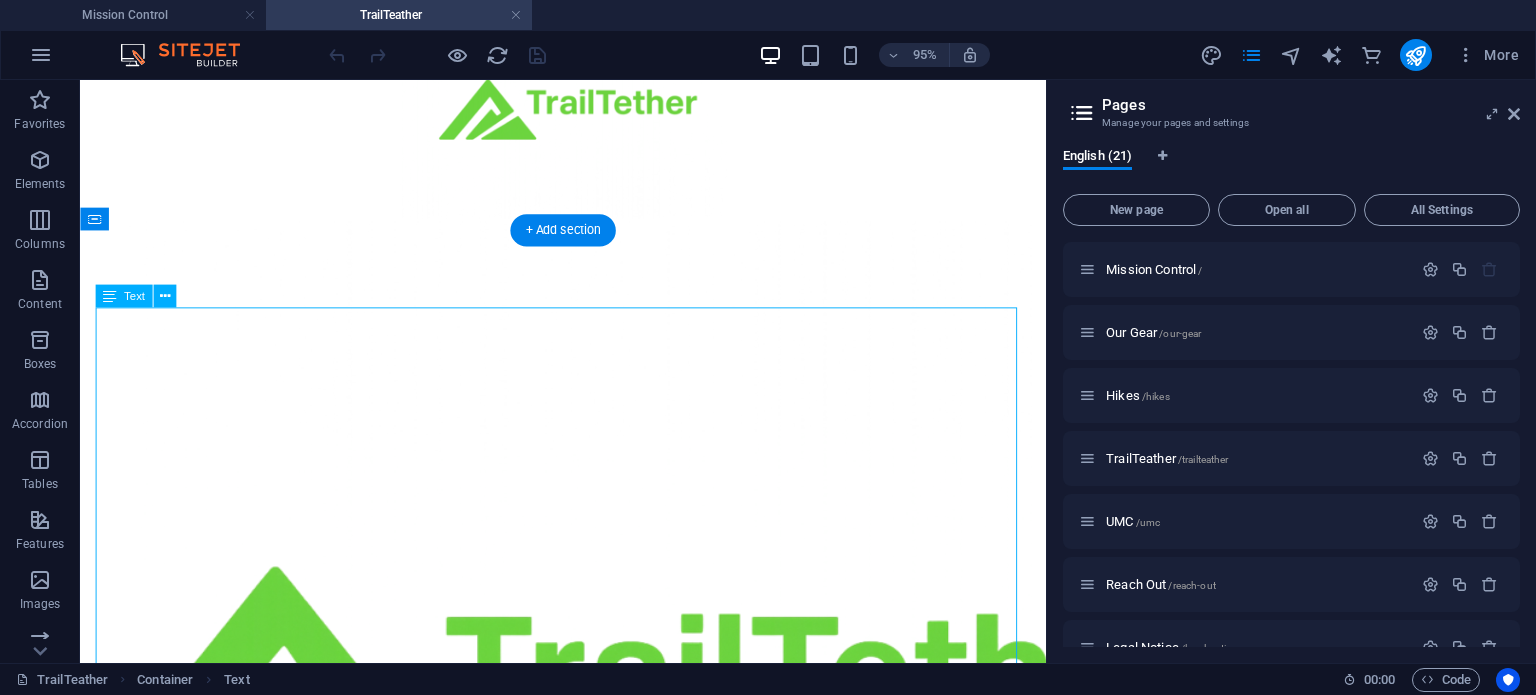 click on "Introducing Trailtether (COMING SOON) Plan. Share. Explore. Together. Tired of clunky hiking apps that overpromise and underdeliver? So were we. After testing the best of what's out there, free and paid versions, we kept hitting the same walls: bloated features, inaccessible interfaces, and a lack of coordination tools that actually  work  for real hikers. That’s why we built  Trailtether . Designed by hikers, for hikers, Trailtether is your all-in-one trail companion built to simplify and enhance every step of your journey. Why Trailtether? Effortless Itinerary Planning Build your hike your way. Drop in daily plans, waypoints, distance goals, and estimated times—without the clutter. Smart Location Sharing Pin critical spots like water sources, hazards, shelters, and view points. Share them with your group instantly, or keep them private for your next solo mission or share them with the Trailtether community. Real-Time Collaboration Plan hikes  together Meal & Supply Scheduling Track What Matters together" at bounding box center [588, 29443] 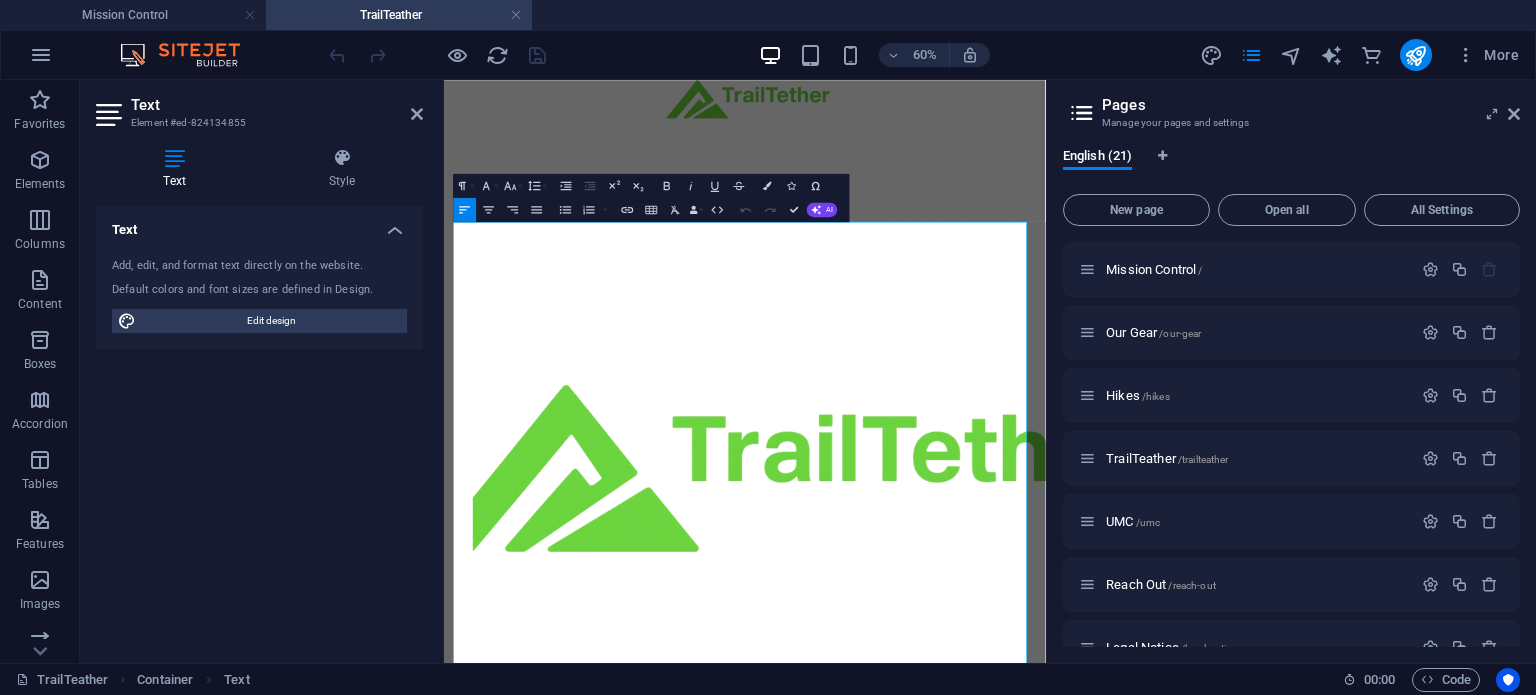 scroll, scrollTop: 576, scrollLeft: 0, axis: vertical 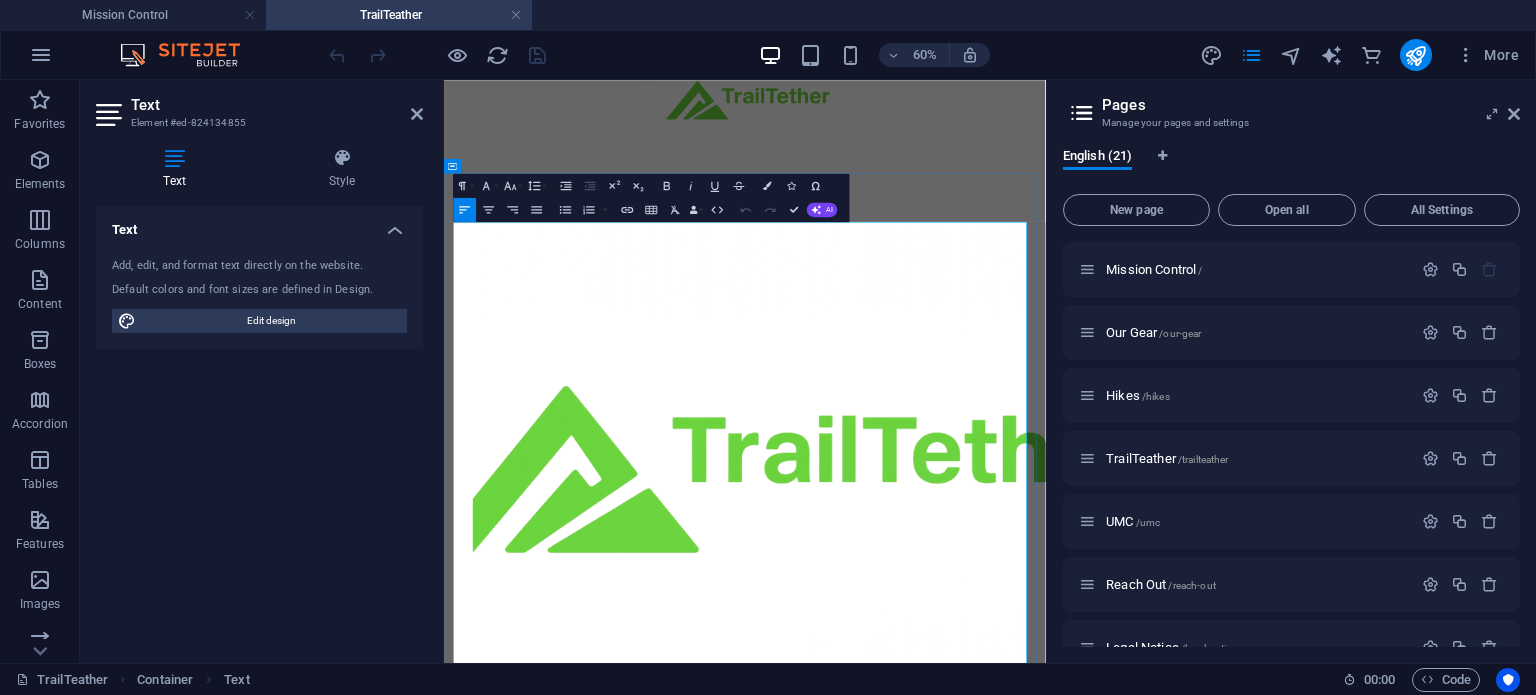click at bounding box center (945, 28899) 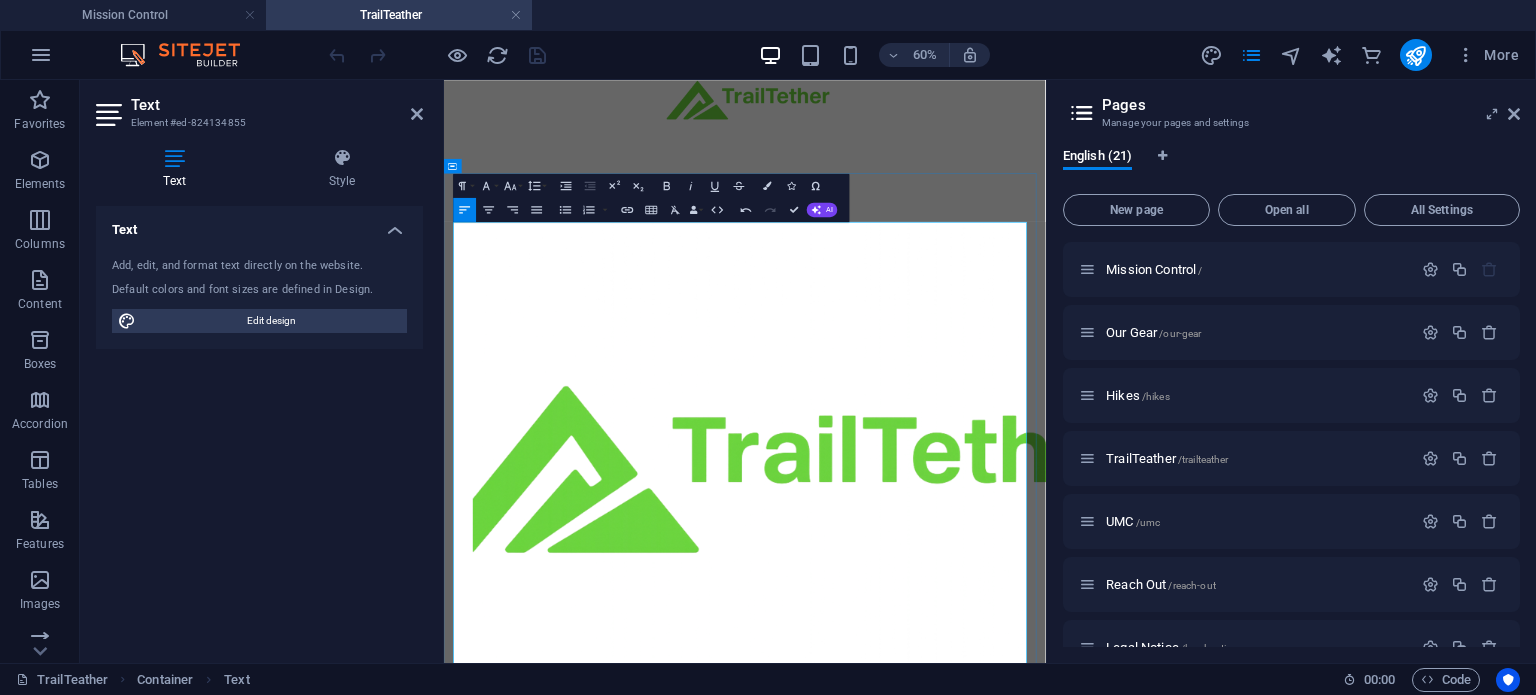 click at bounding box center [945, 28899] 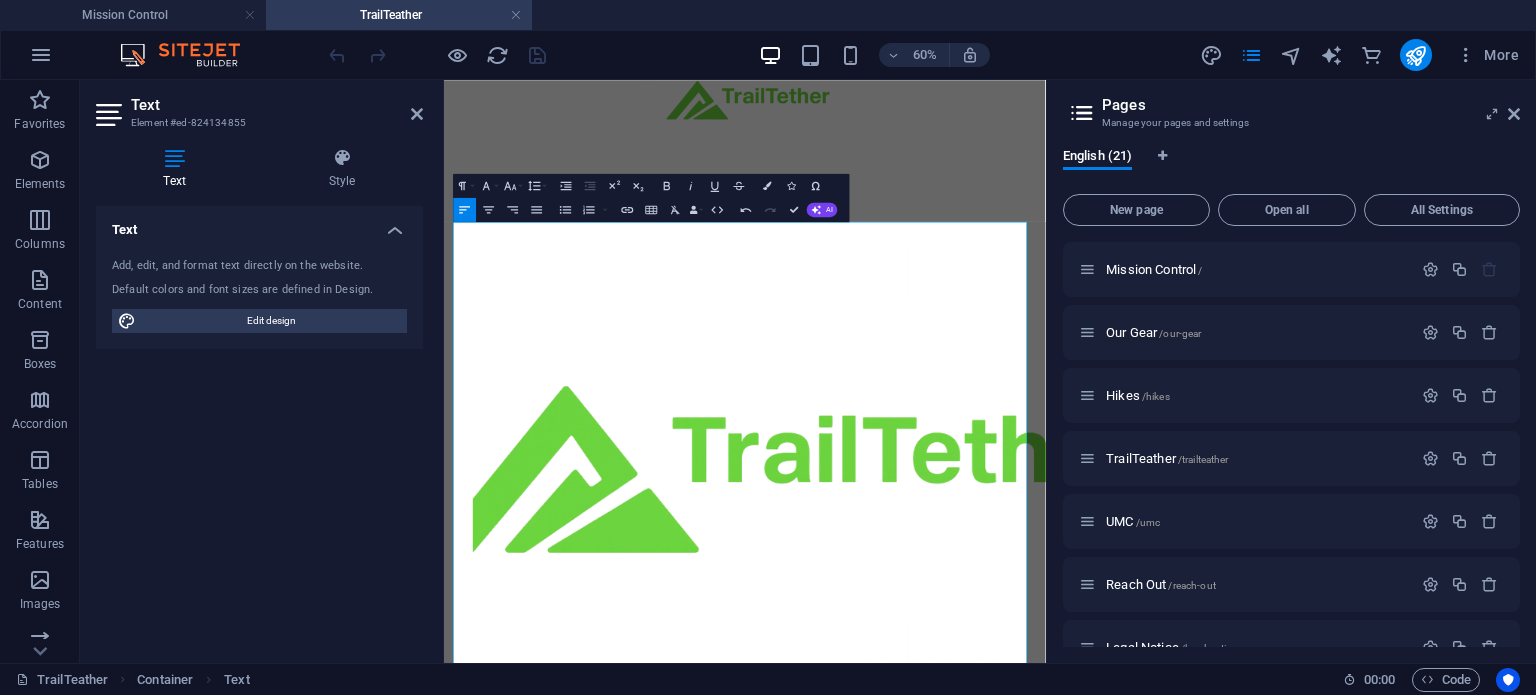 drag, startPoint x: 745, startPoint y: 447, endPoint x: 442, endPoint y: 446, distance: 303.00165 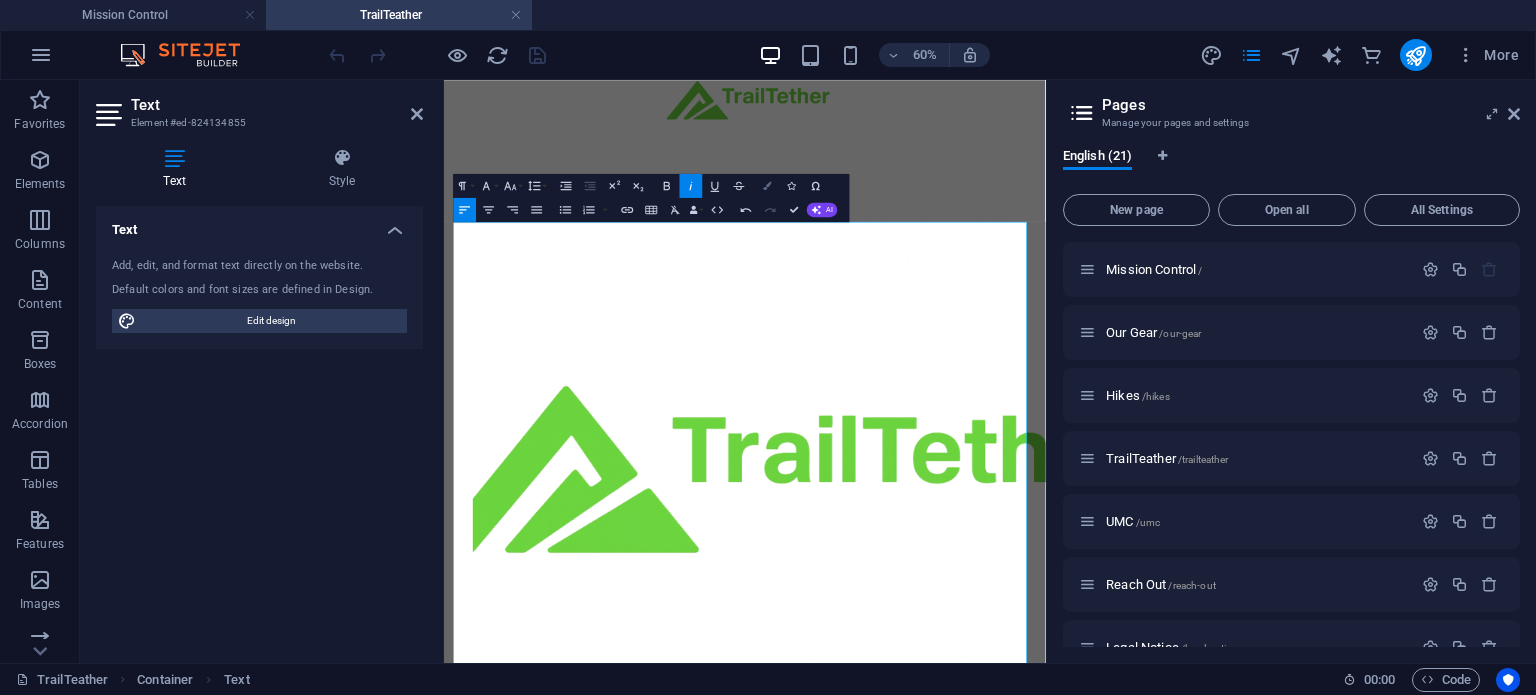click on "Colors" at bounding box center (768, 186) 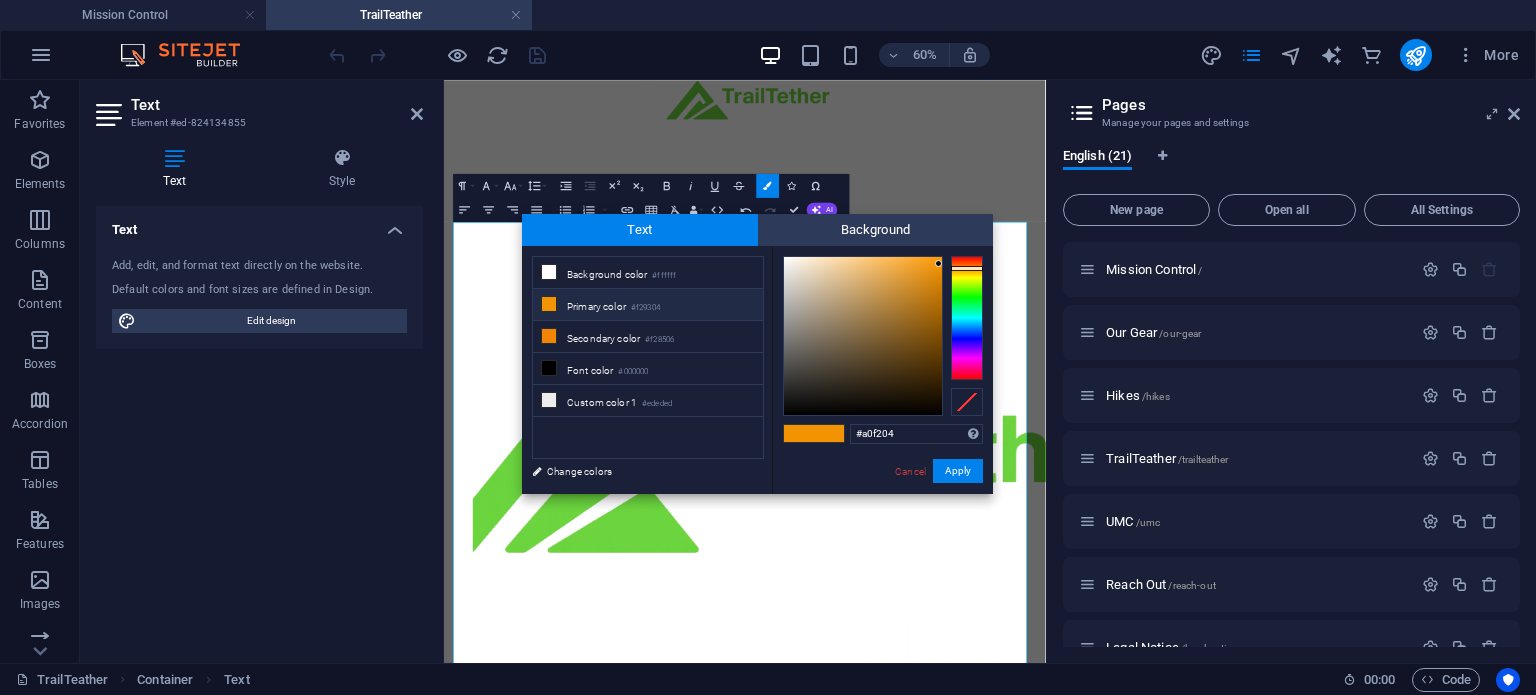 click at bounding box center (967, 318) 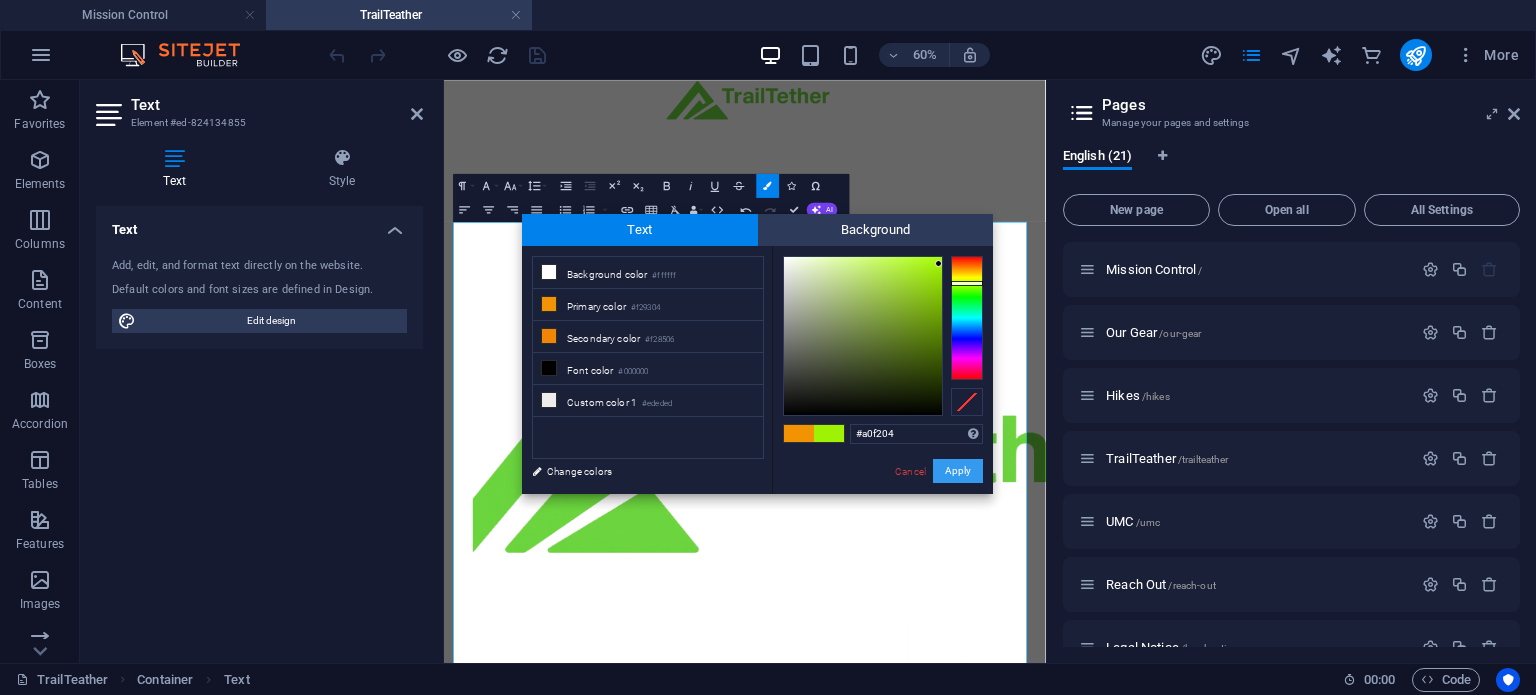 drag, startPoint x: 950, startPoint y: 469, endPoint x: 834, endPoint y: 651, distance: 215.824 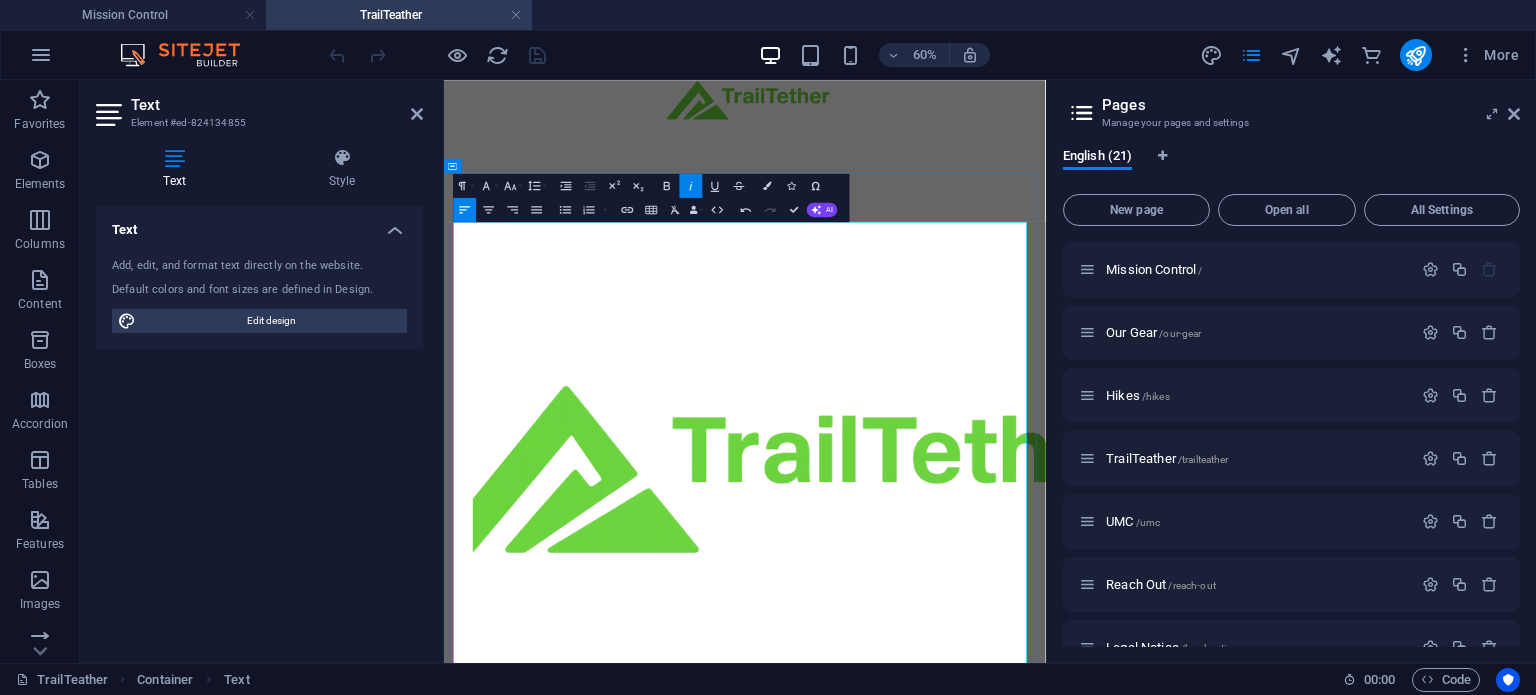 click on "📍 GPS-tagged 📡 Works offline 🔒 Only admins see the full token history" at bounding box center [945, 29100] 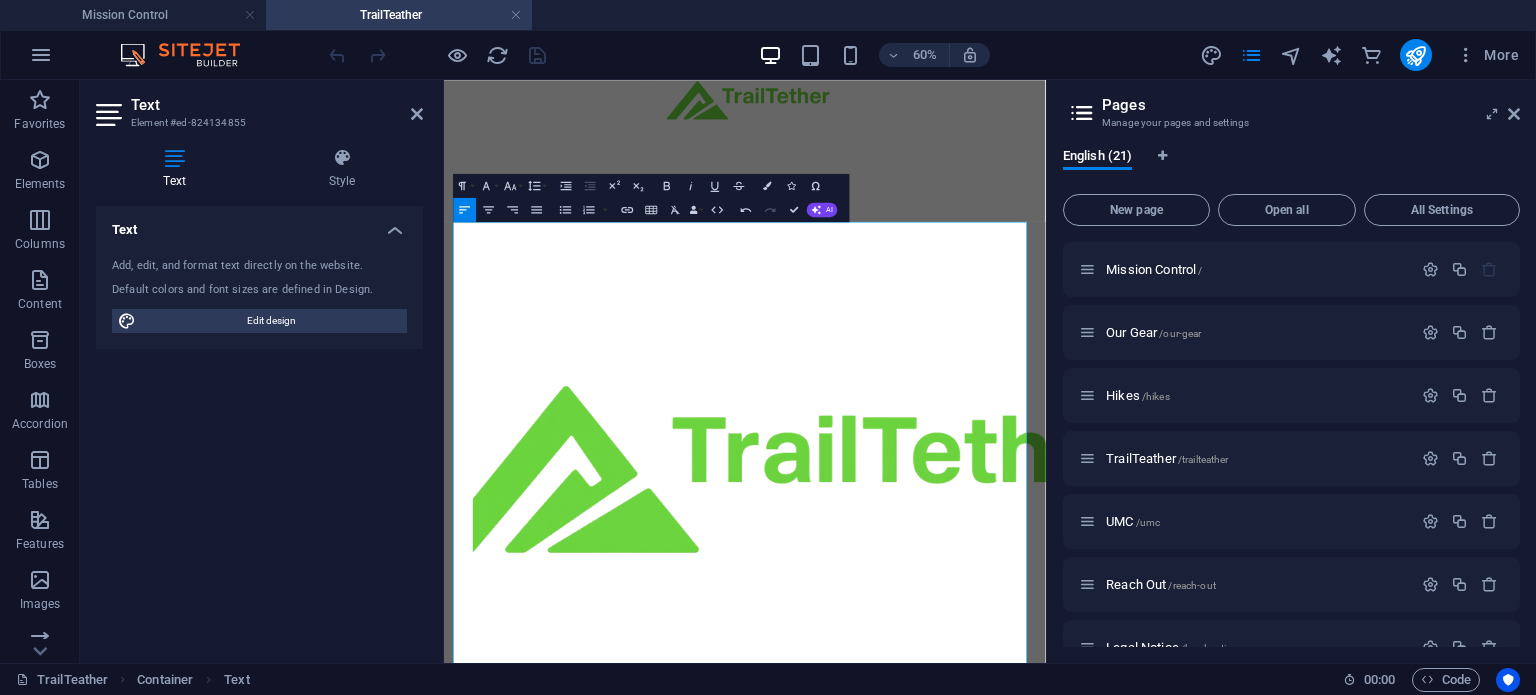 drag, startPoint x: 725, startPoint y: 433, endPoint x: 881, endPoint y: 371, distance: 167.869 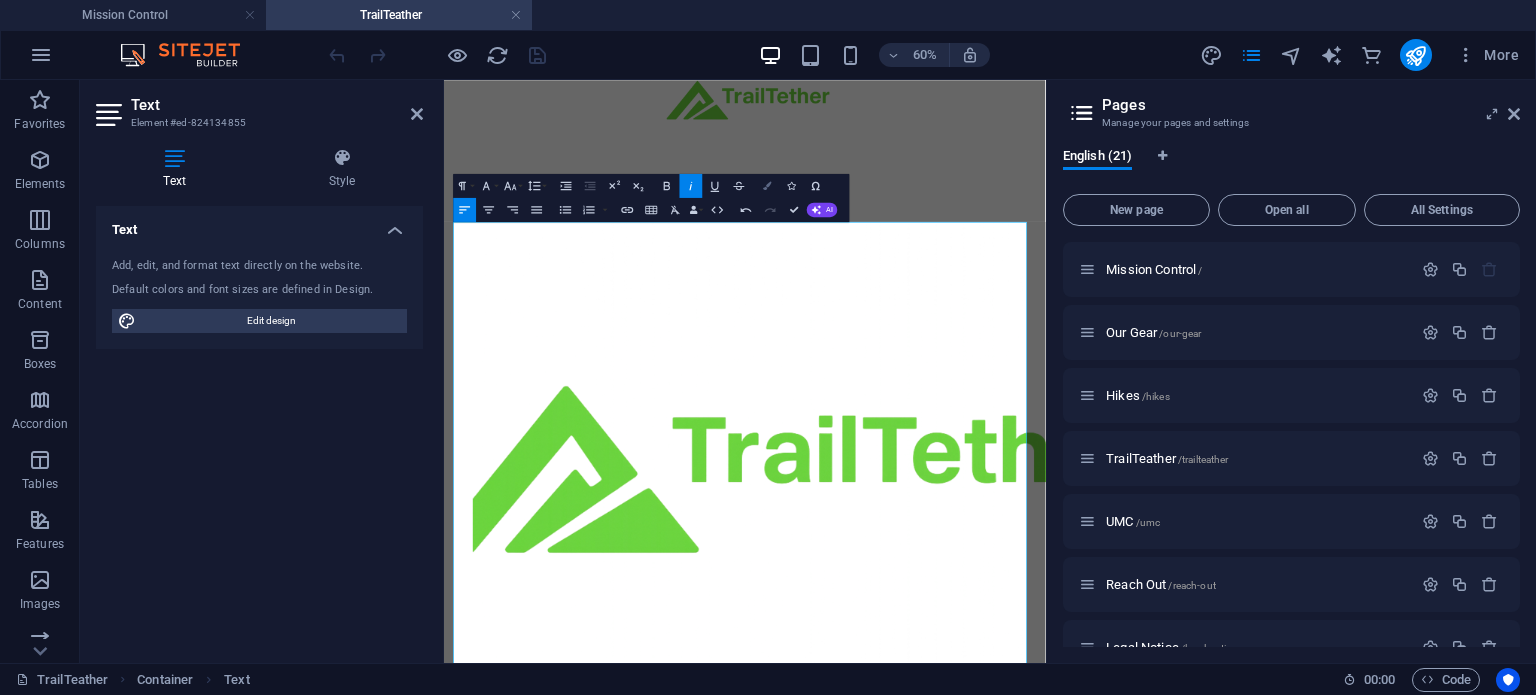 click at bounding box center [768, 185] 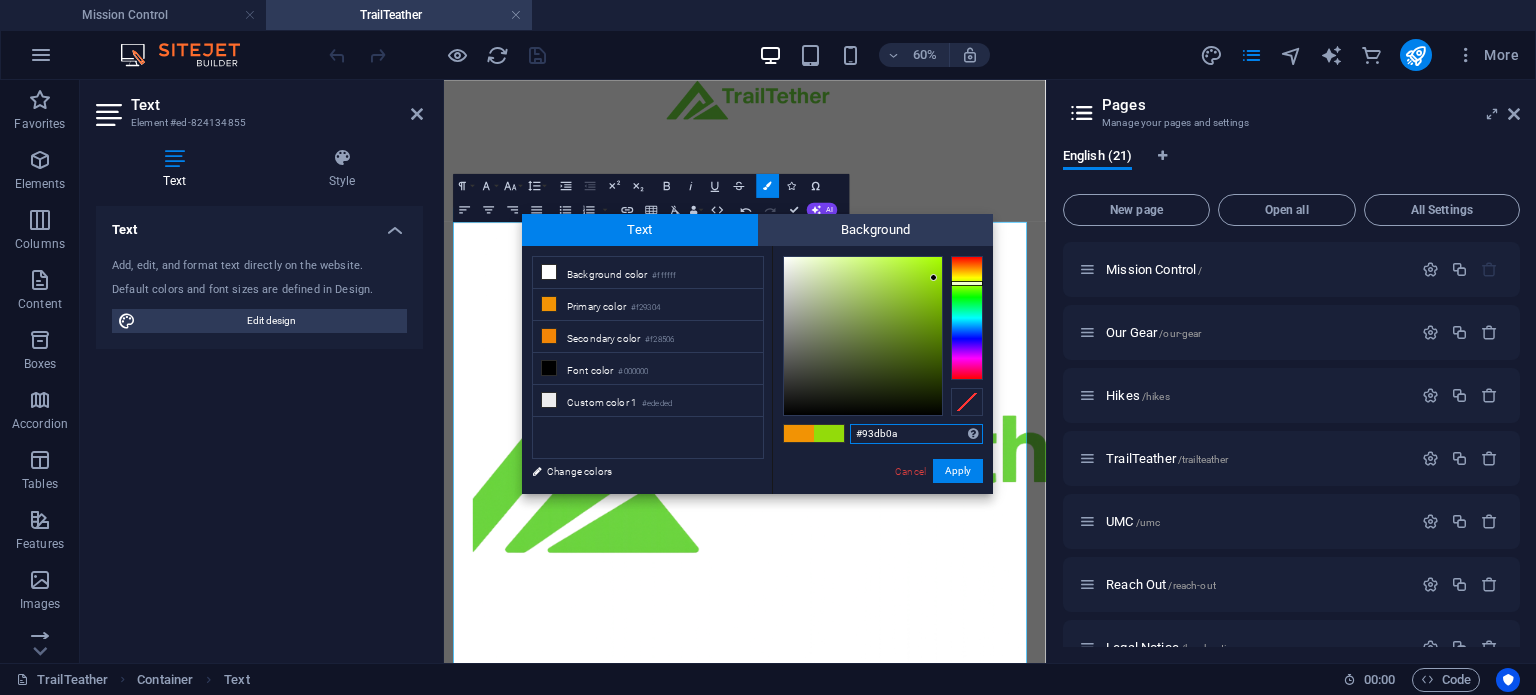 click at bounding box center (863, 336) 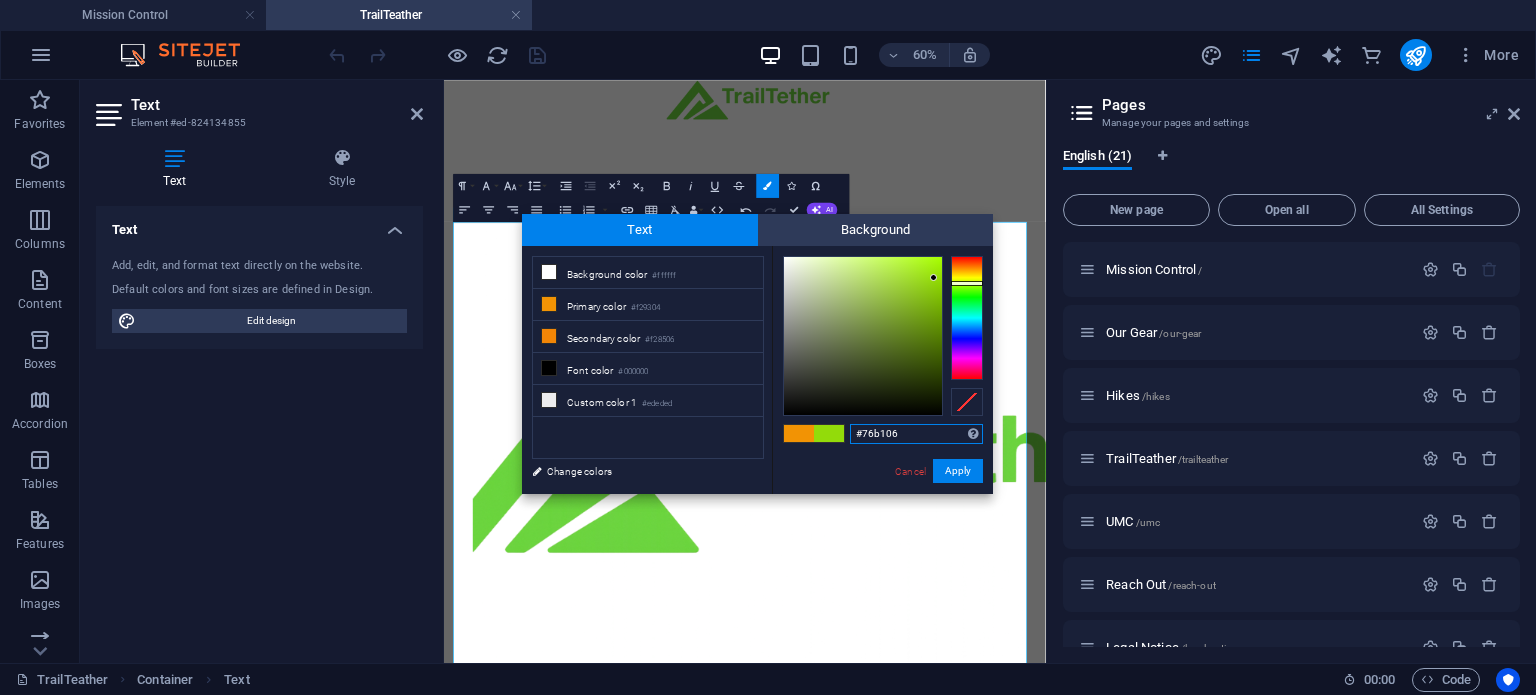 click at bounding box center [863, 336] 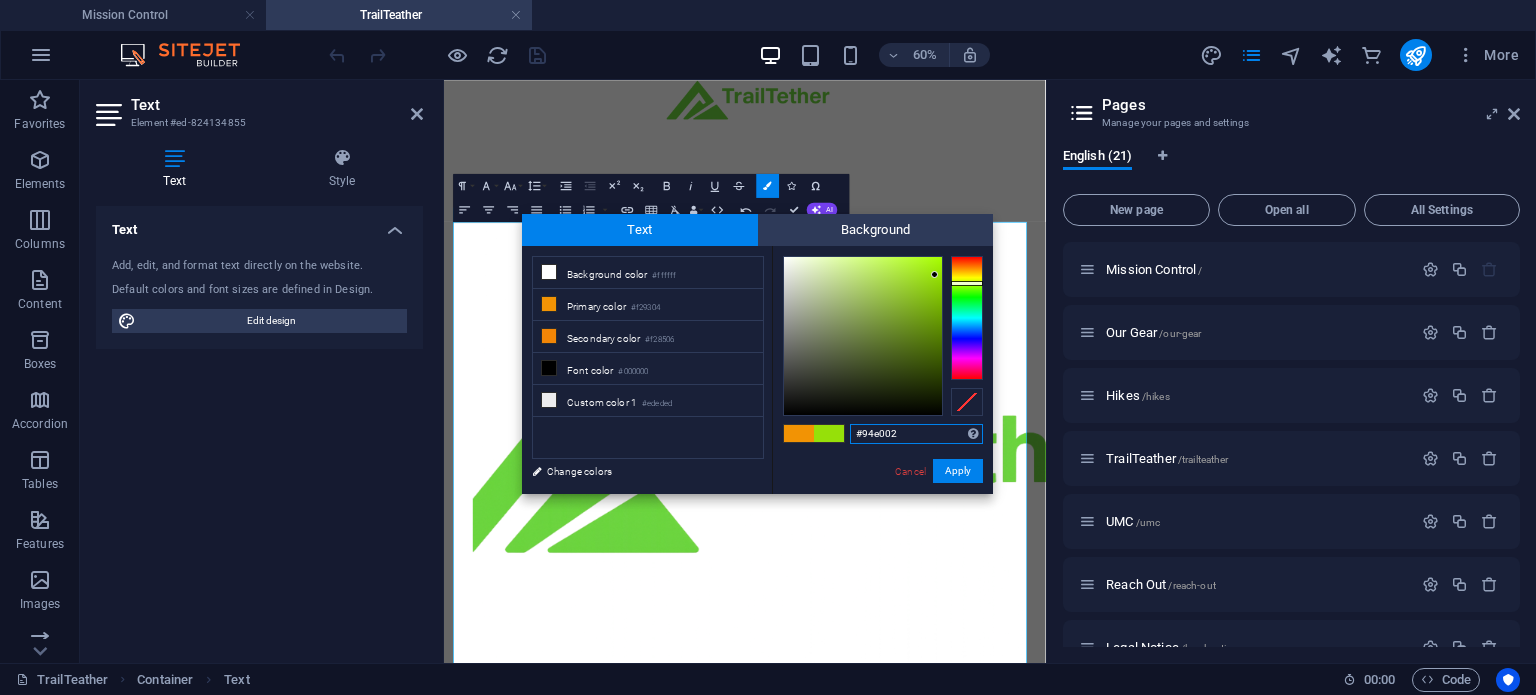 type on "#93e000" 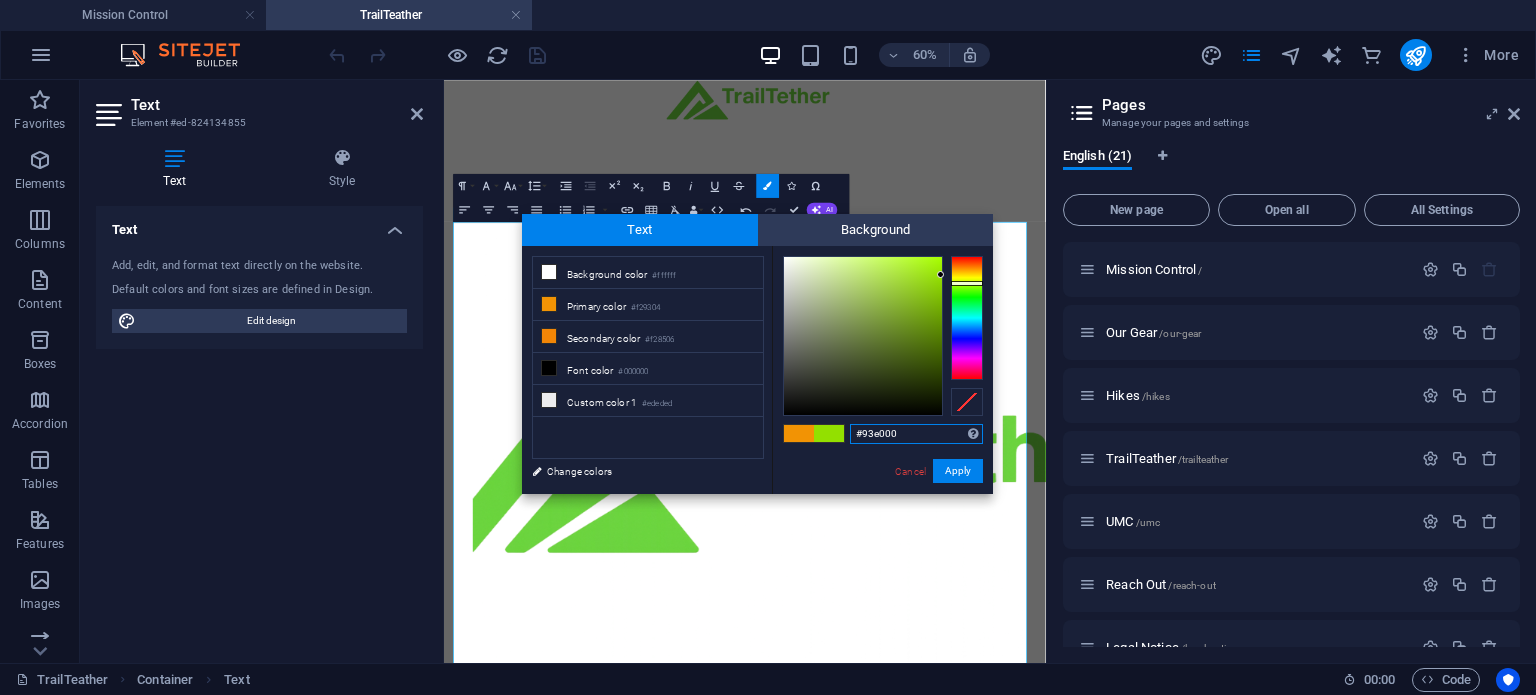 click at bounding box center (863, 336) 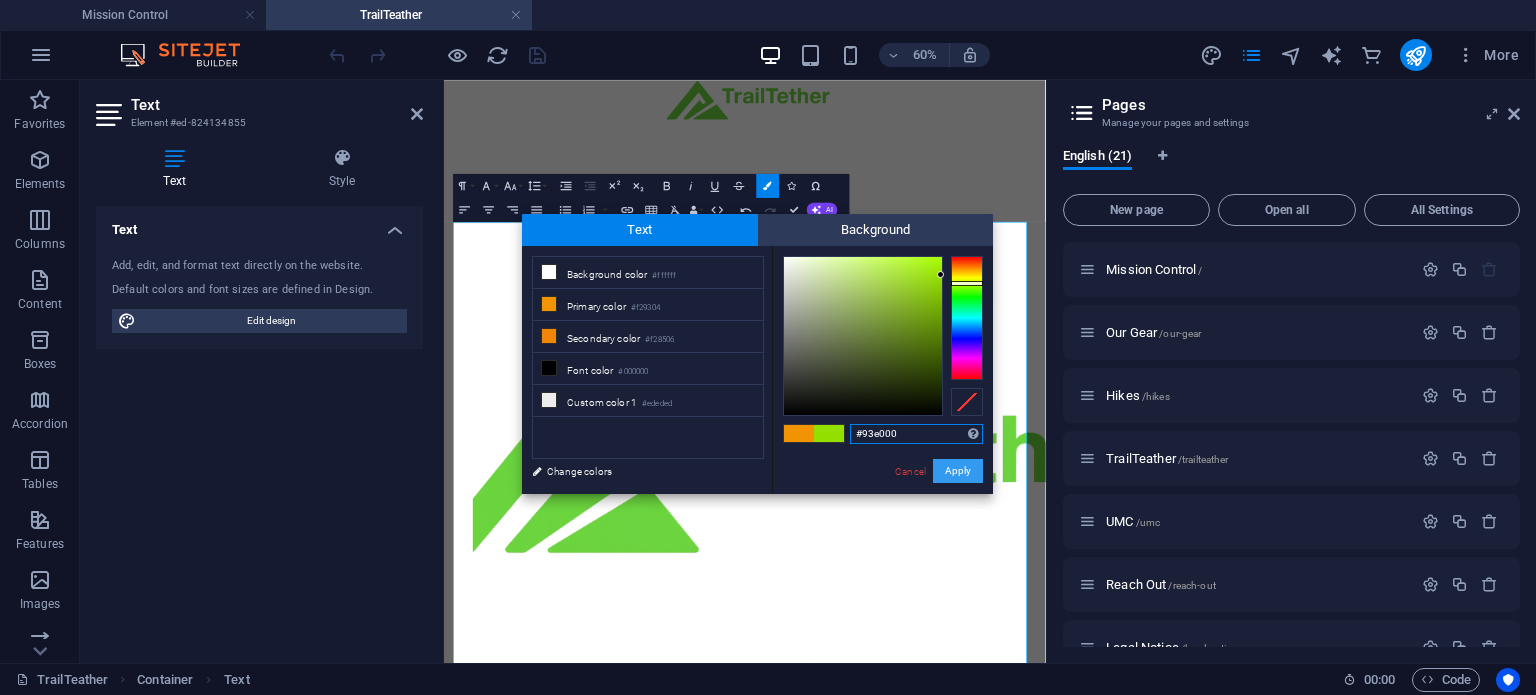 drag, startPoint x: 957, startPoint y: 468, endPoint x: 825, endPoint y: 634, distance: 212.08488 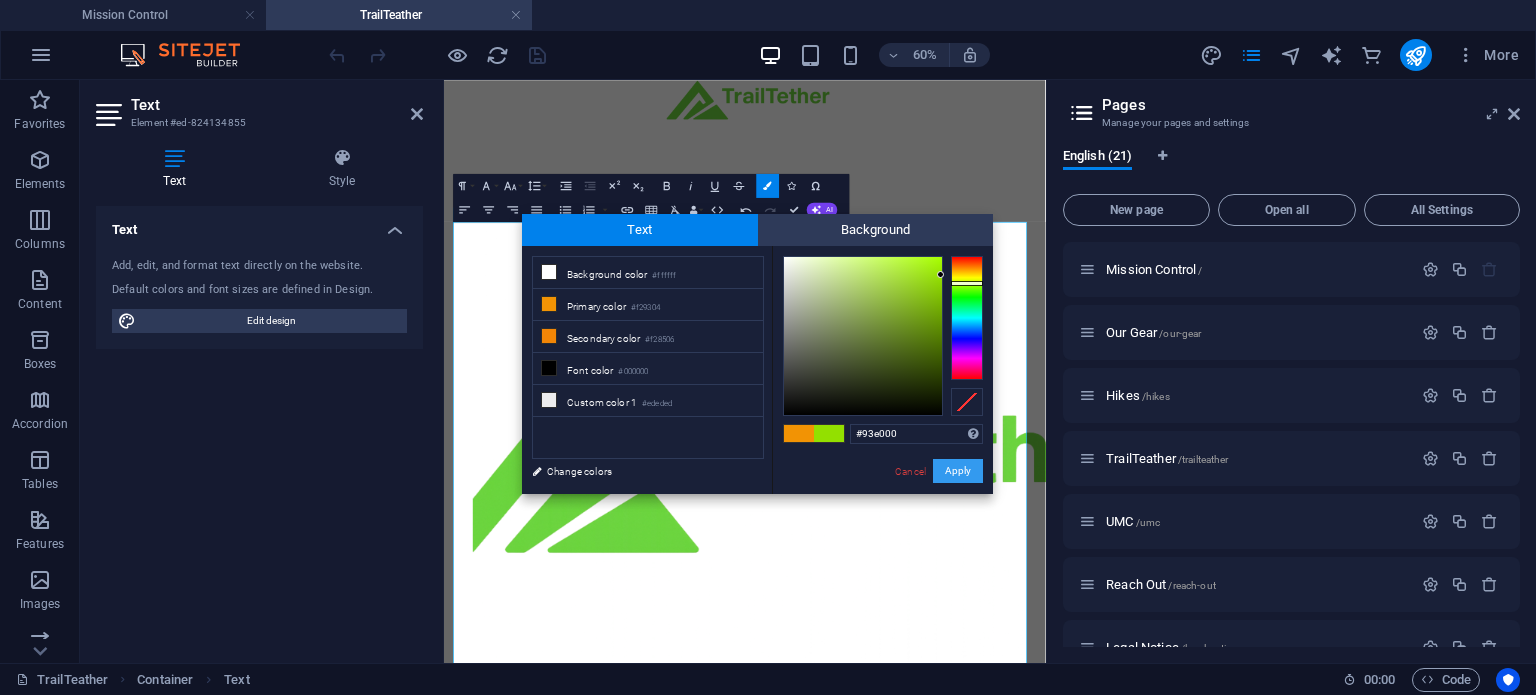 click on "Apply" at bounding box center [958, 471] 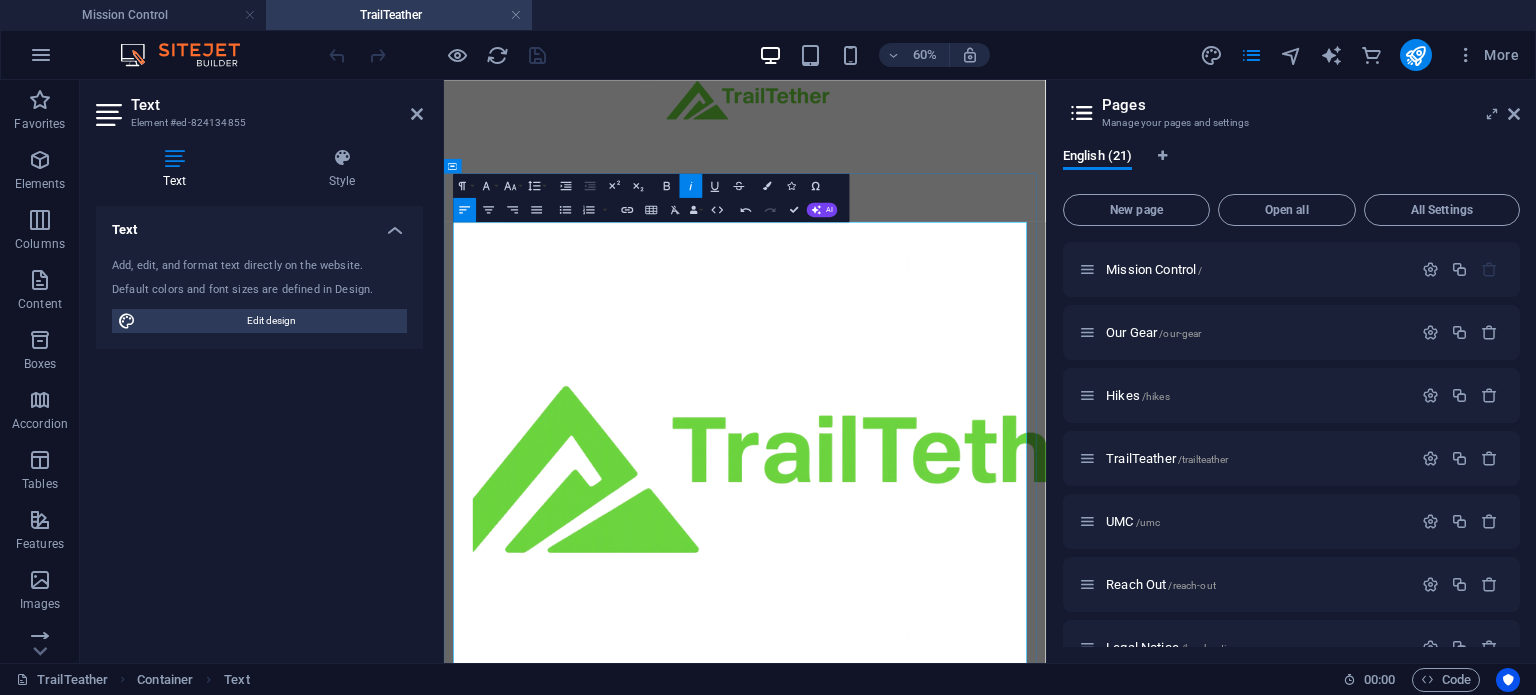 click on "📍 GPS-tagged 📡 Works offline 🔒 Only admins see the full token history" at bounding box center (945, 29100) 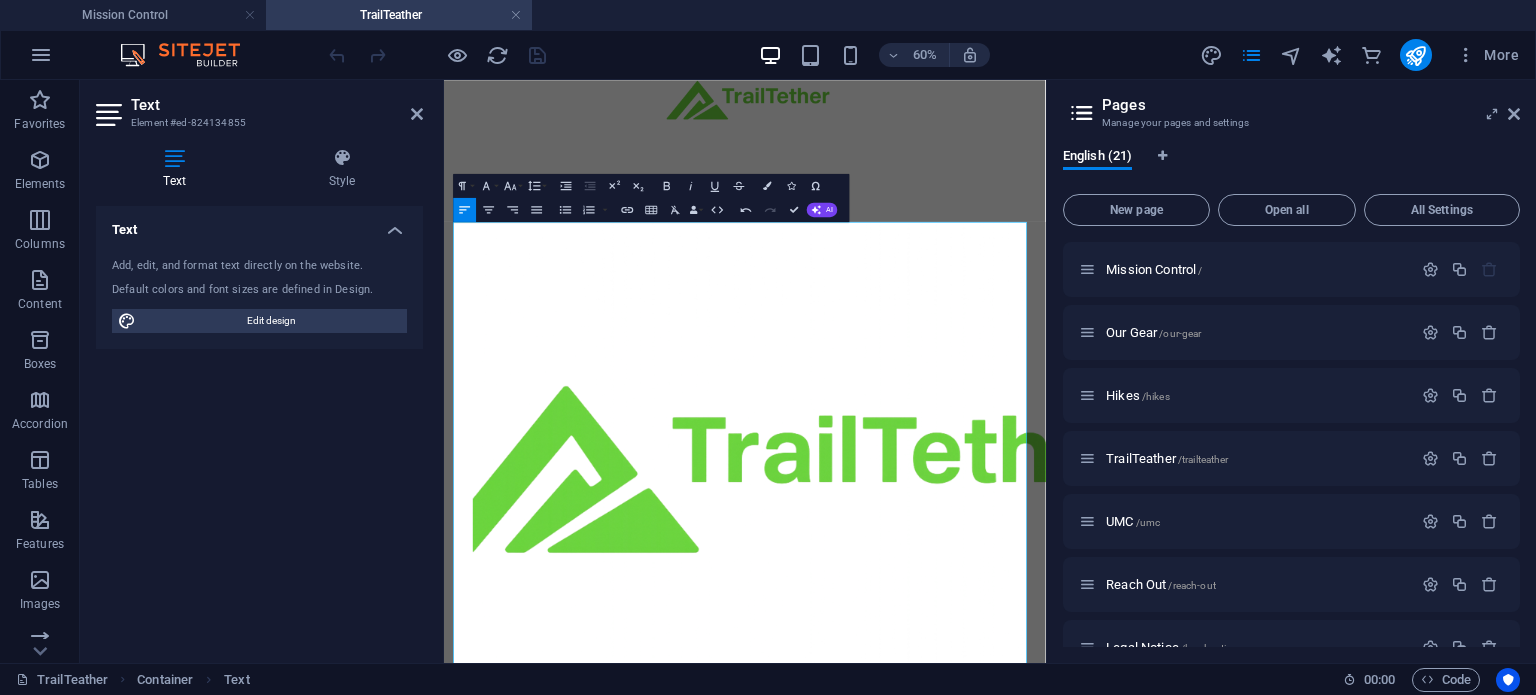 click on "Pages Manage your pages and settings English (21) New page Open all All Settings Mission Control / Our Gear /our-gear Hikes /hikes TrailTeather /trailteather UMC /umc Reach Out /reach-out Legal Notice /legal-notice Privacy /privacy Past hikes /past-hikes-item The Crew: Single Page Layout /the-crew-item Future Hikes /future-hikes SOS /sos Compass /compass Sleeping pad level /sleeping-pad-level Golden Hour /golden-hour Moon Phases /moon-phases Pack planner /pack-planner Pack Weight estimator /pack-weight-estimator Tools /tools Trail Report /trail-report Star Tracker /star-tracker" at bounding box center (1291, 371) 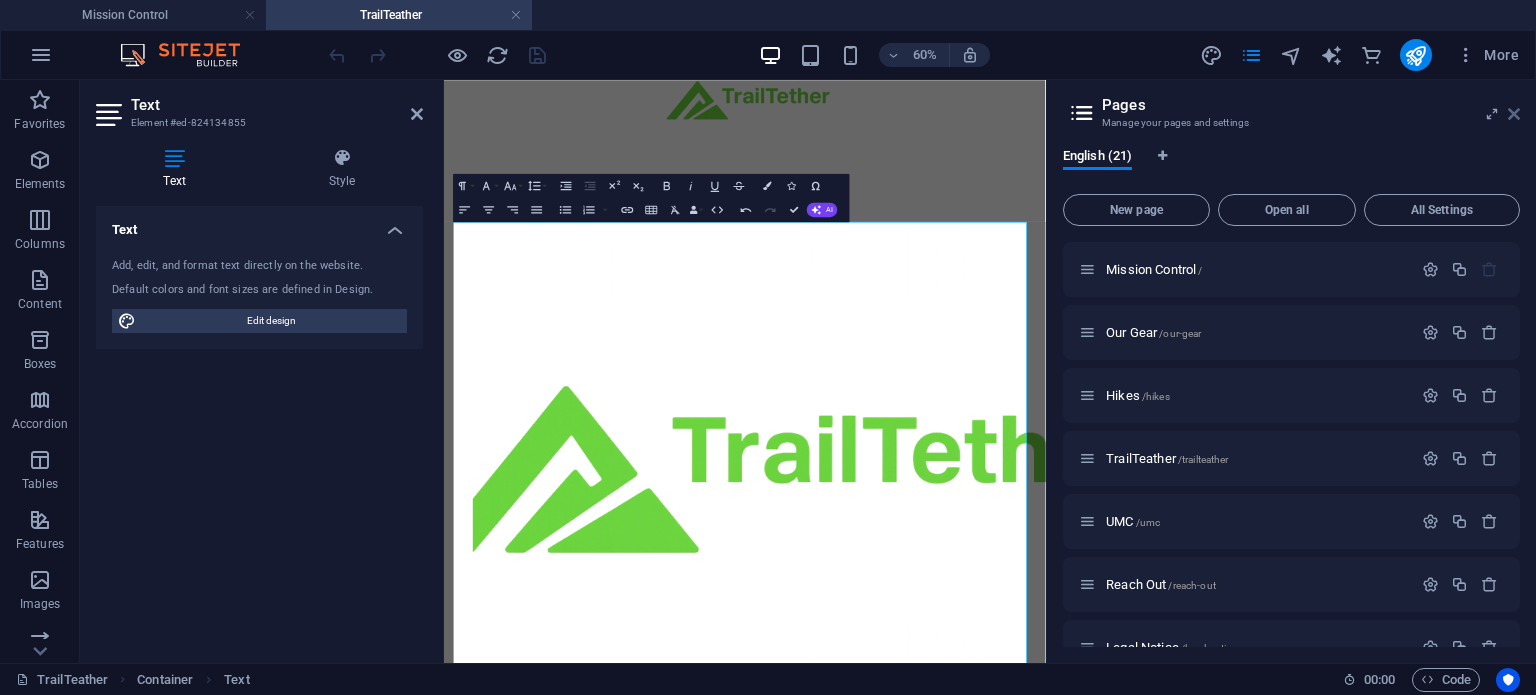 click at bounding box center [1514, 114] 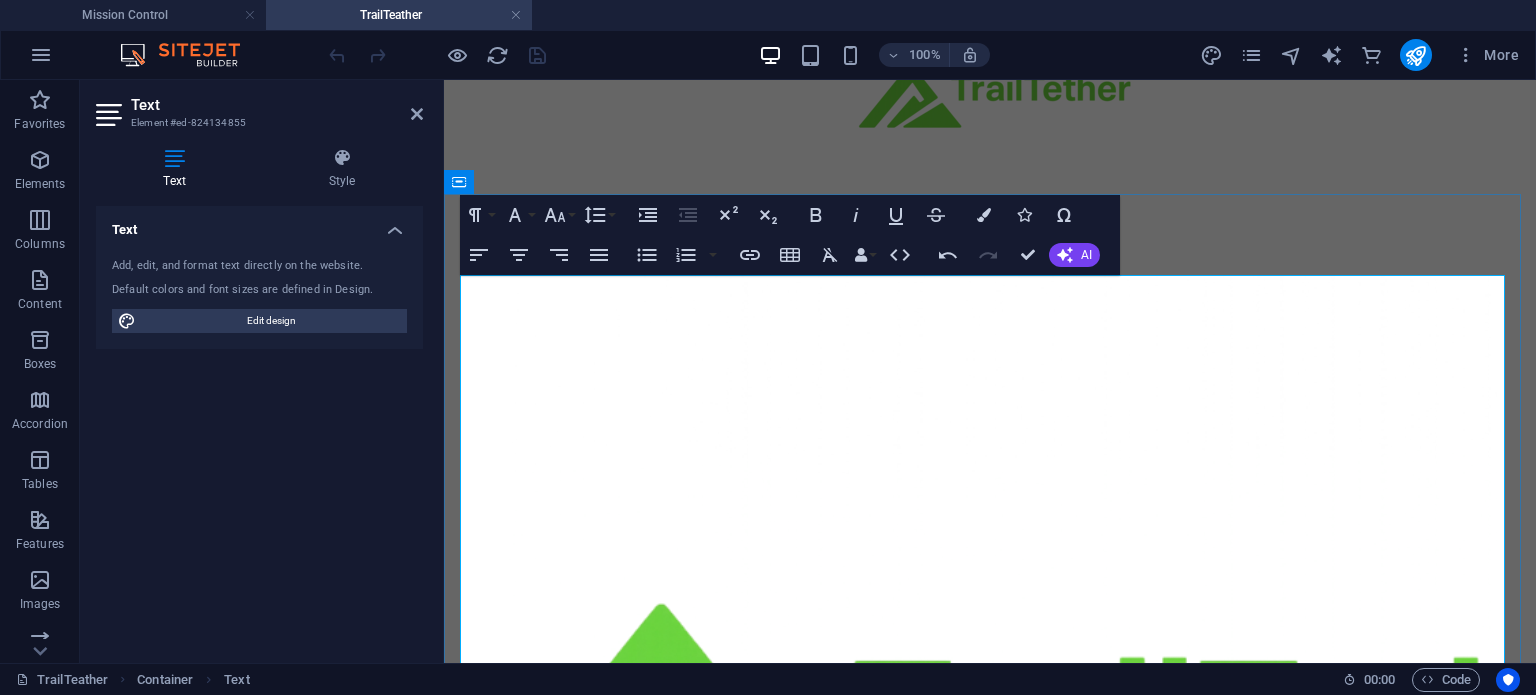 scroll, scrollTop: 793, scrollLeft: 0, axis: vertical 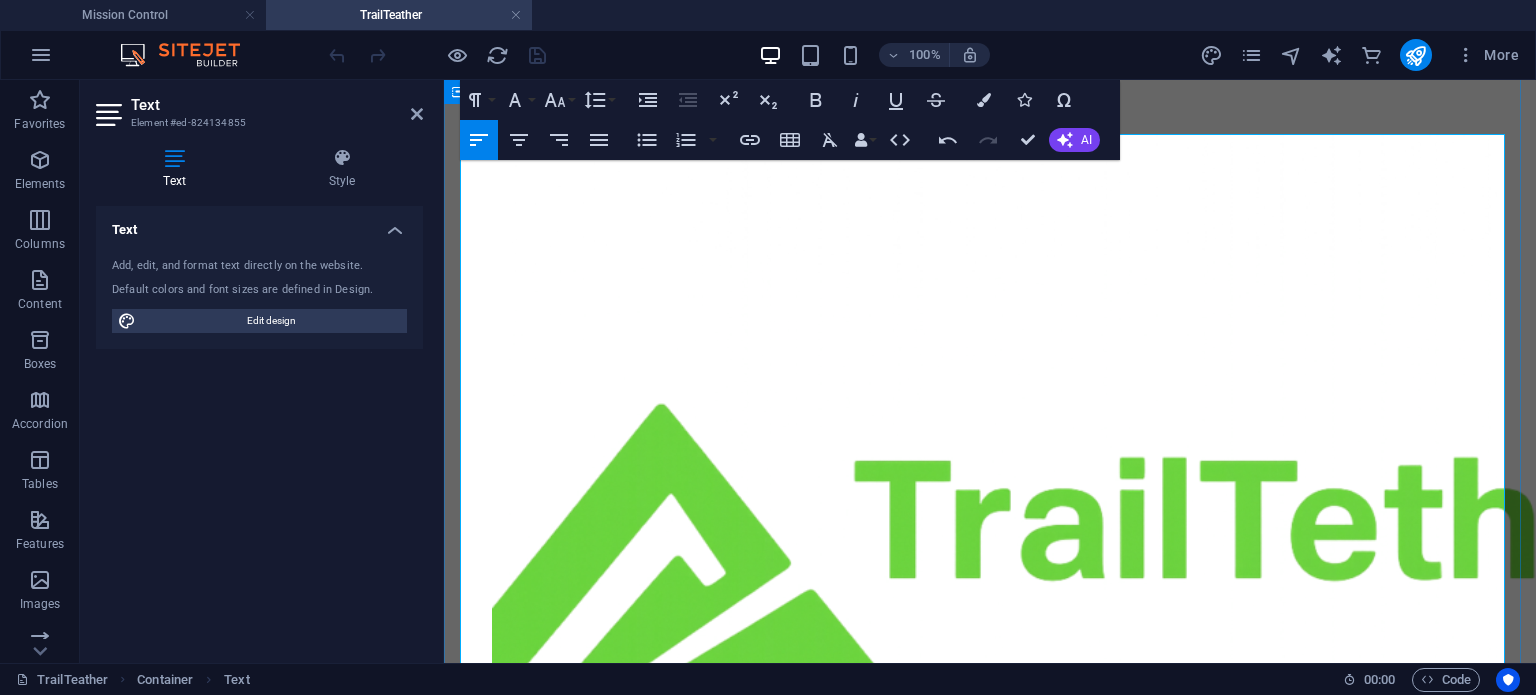drag, startPoint x: 620, startPoint y: 496, endPoint x: 539, endPoint y: 497, distance: 81.00617 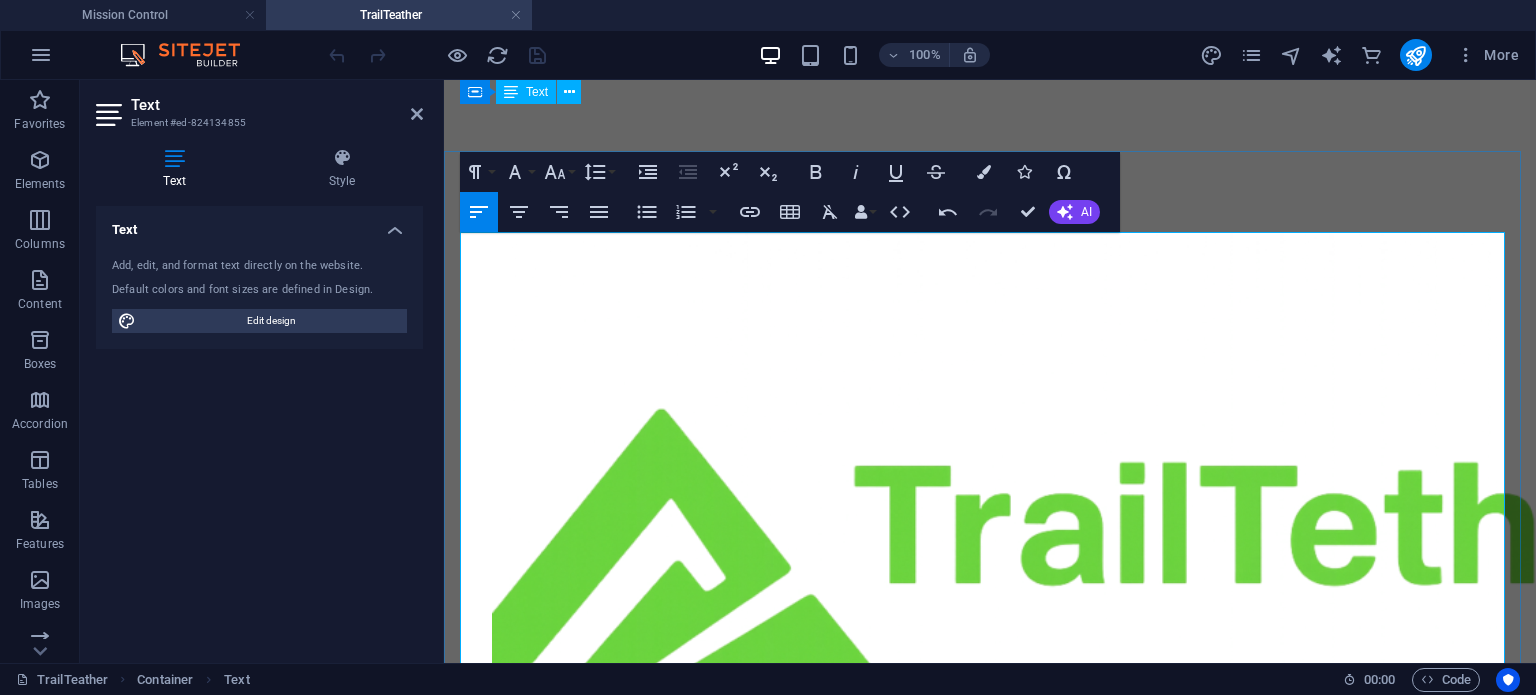 scroll, scrollTop: 693, scrollLeft: 0, axis: vertical 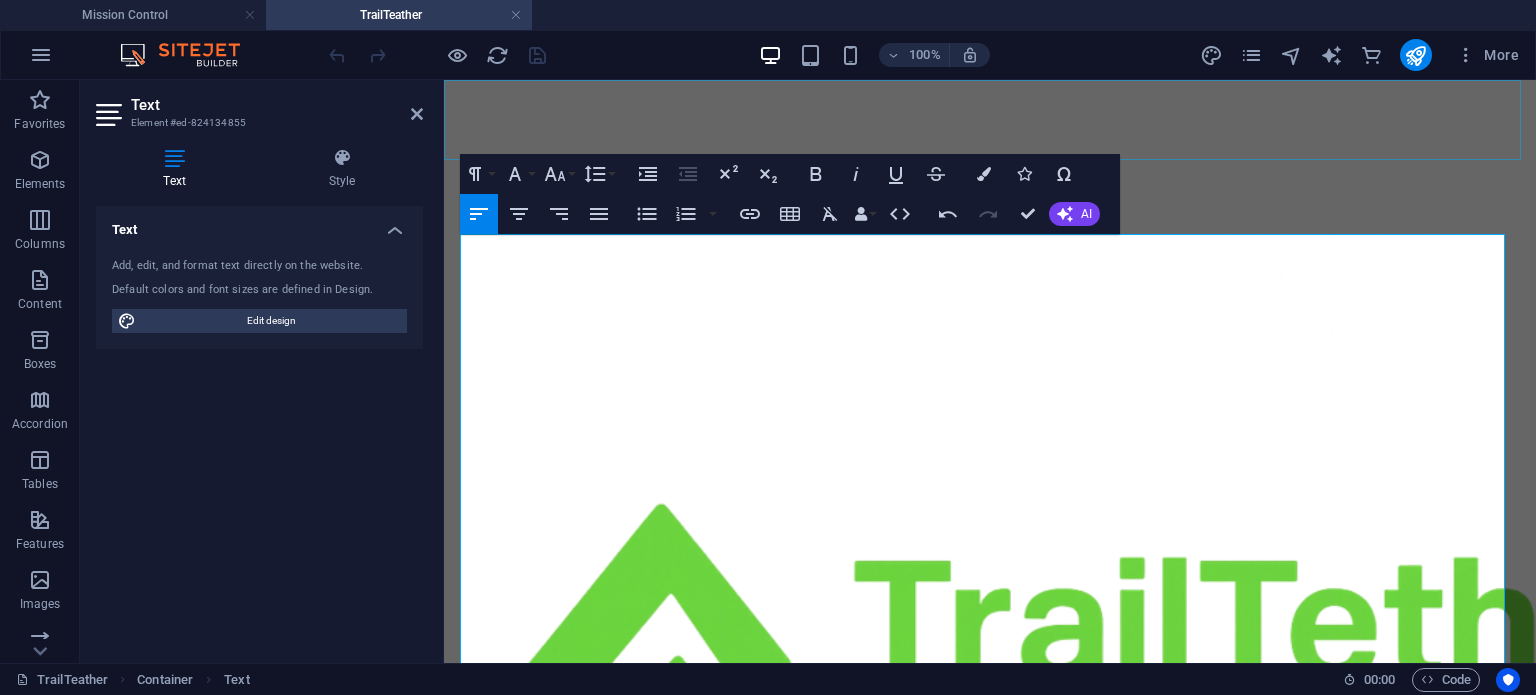click on "Home Our Gear Past Hikes Future Hikes & Tools Trailtether UMC Reach Out" at bounding box center (990, -248) 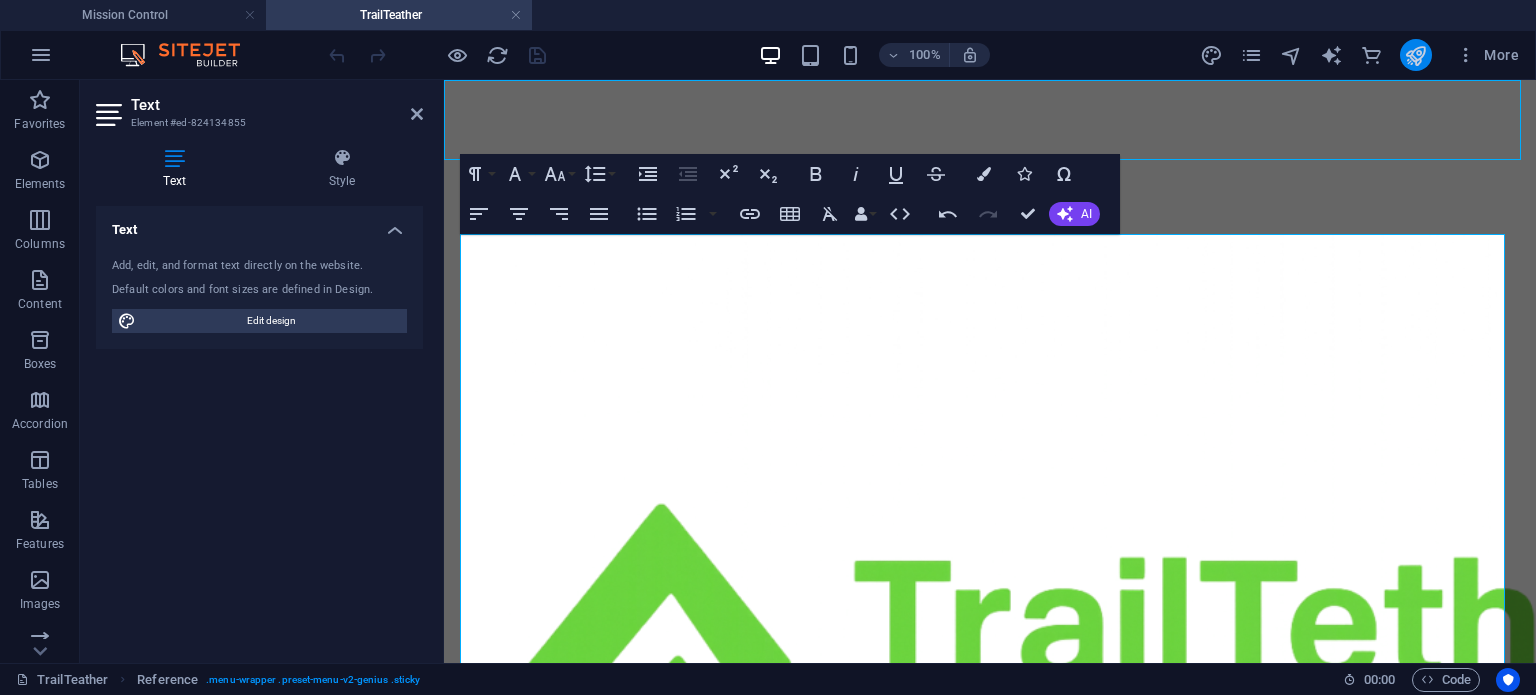 scroll, scrollTop: 766, scrollLeft: 0, axis: vertical 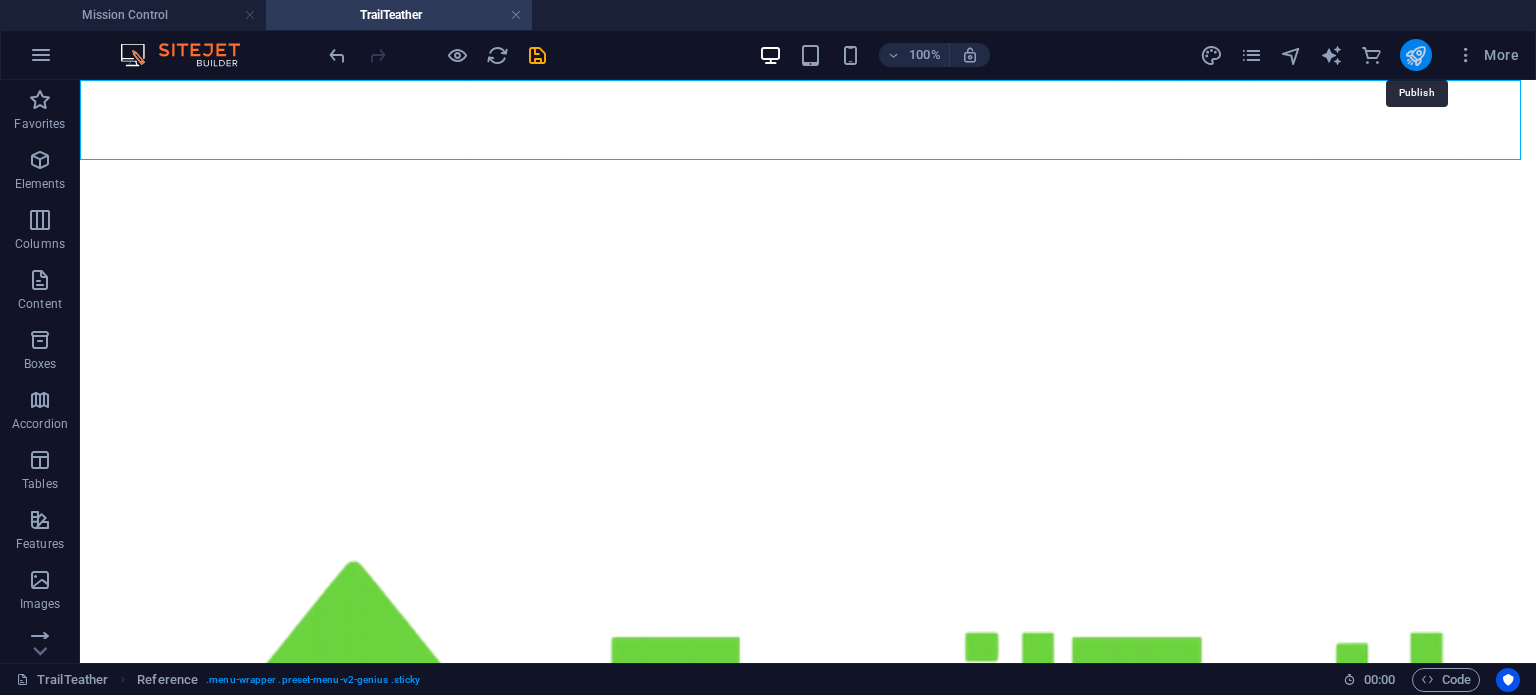 click at bounding box center (1415, 55) 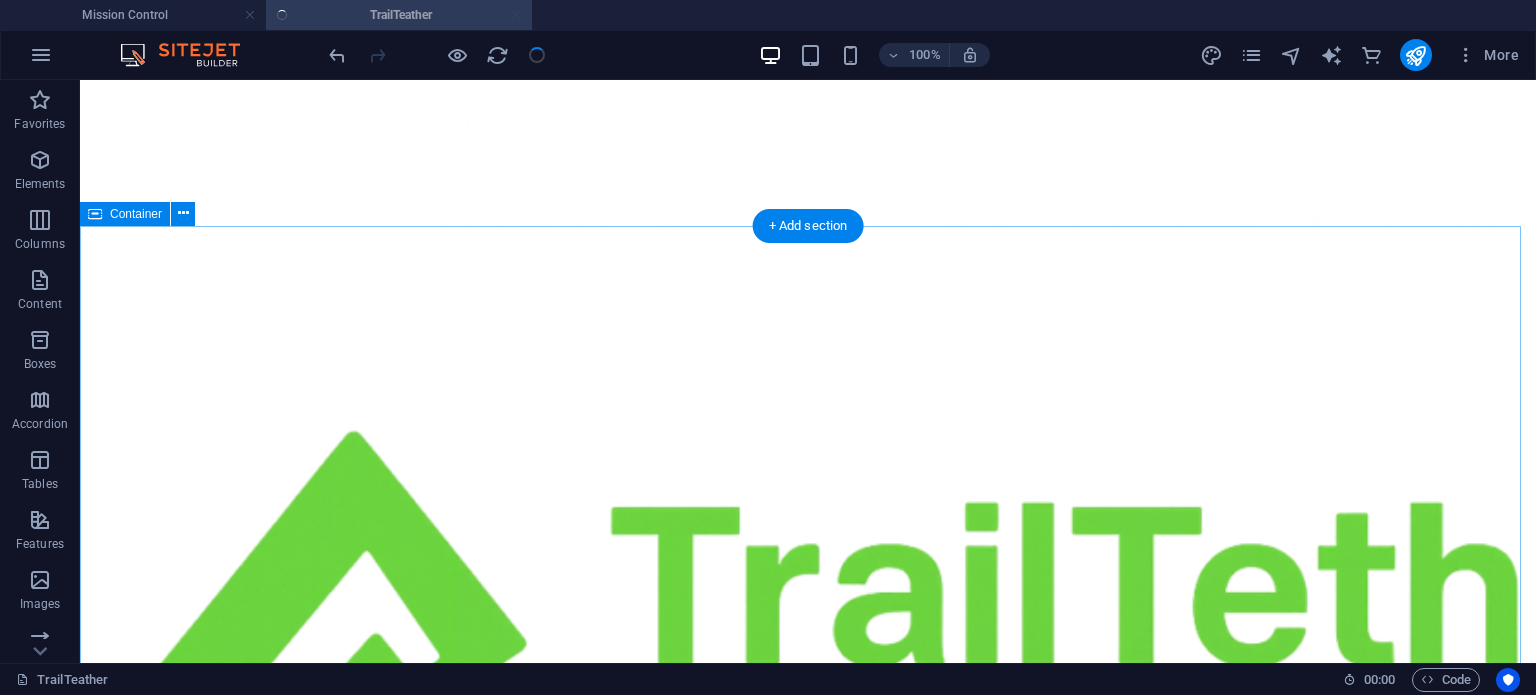 scroll, scrollTop: 1066, scrollLeft: 0, axis: vertical 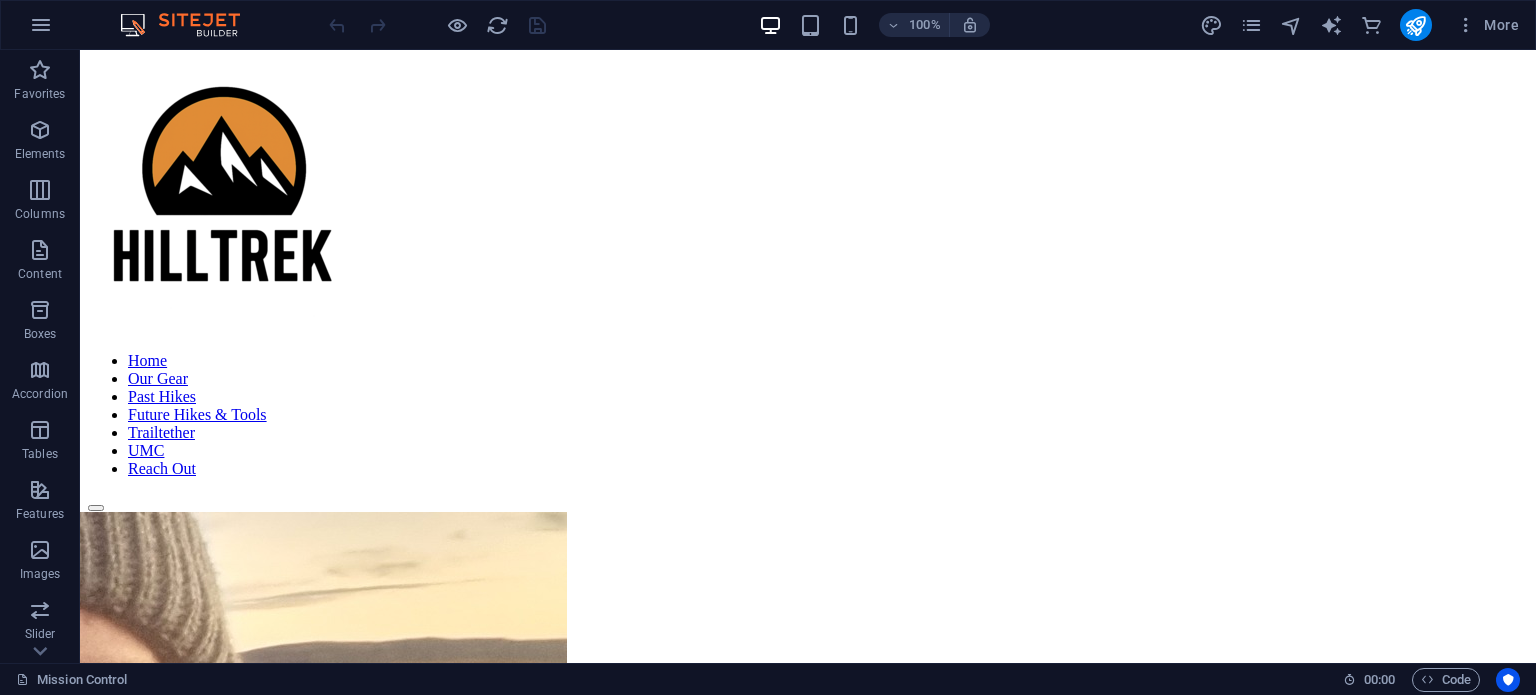 click on "More" at bounding box center (1363, 25) 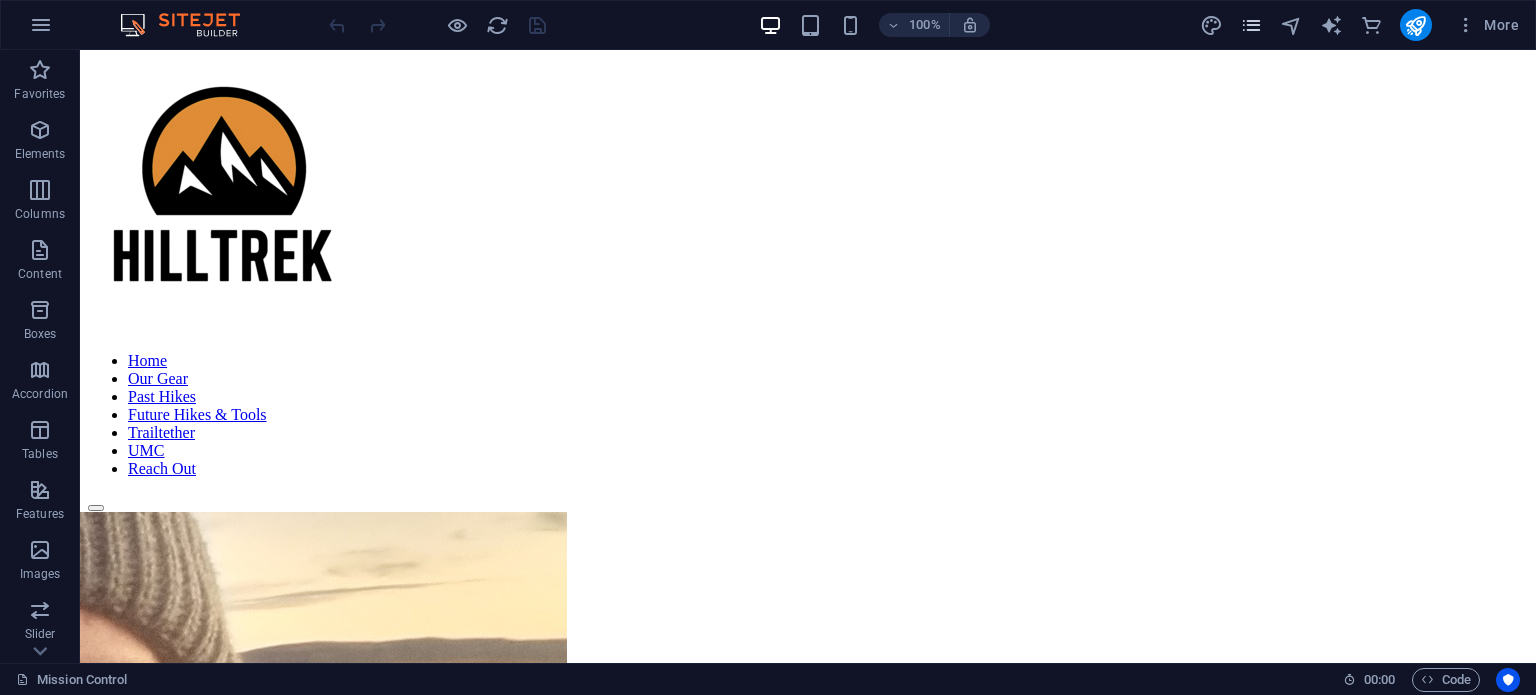 click at bounding box center [1251, 25] 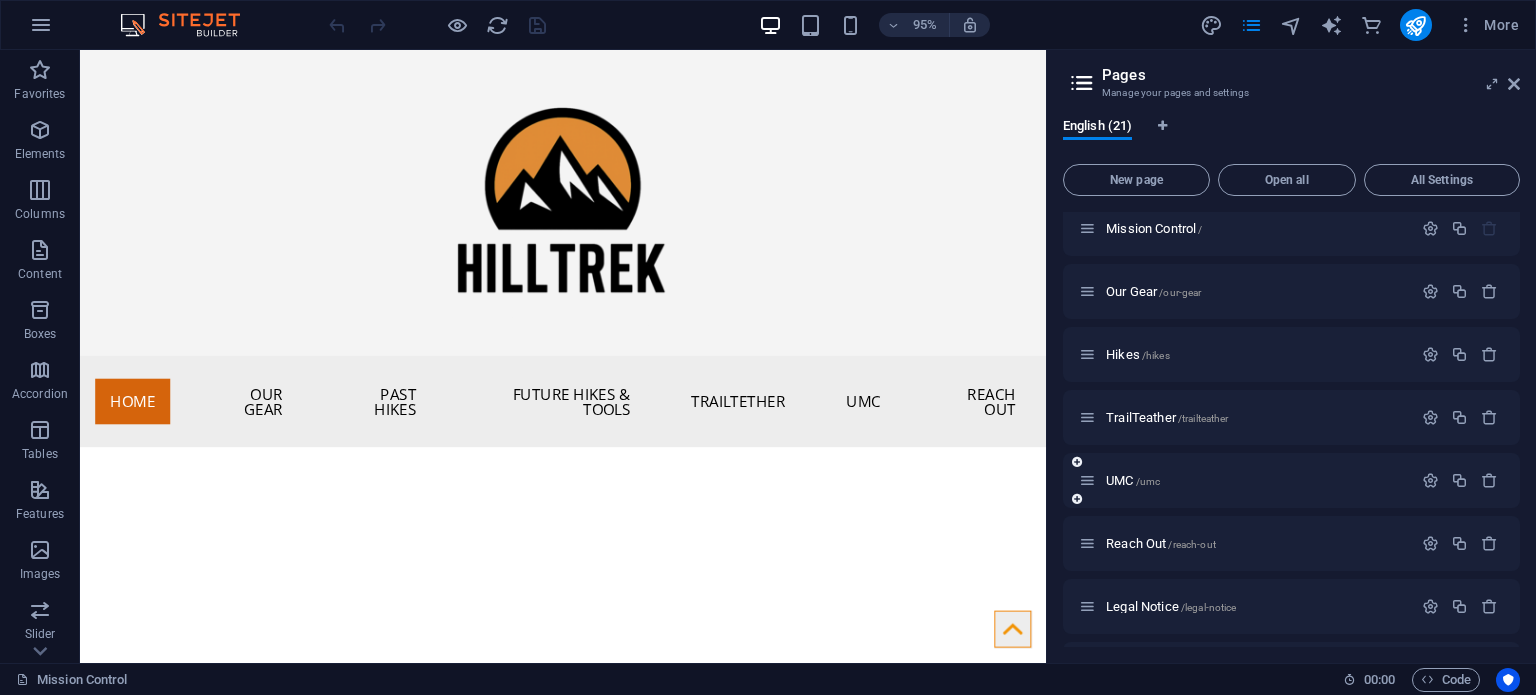 scroll, scrollTop: 0, scrollLeft: 0, axis: both 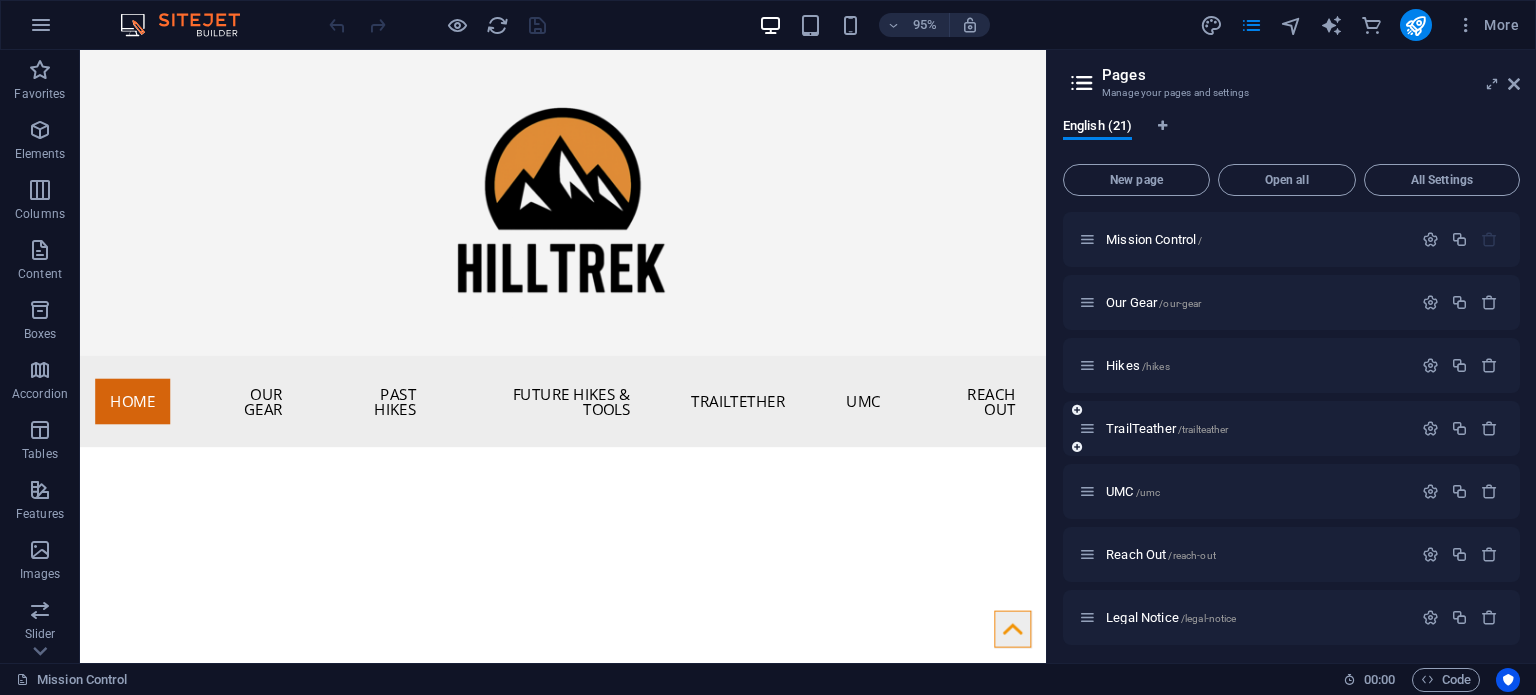 click at bounding box center [1087, 428] 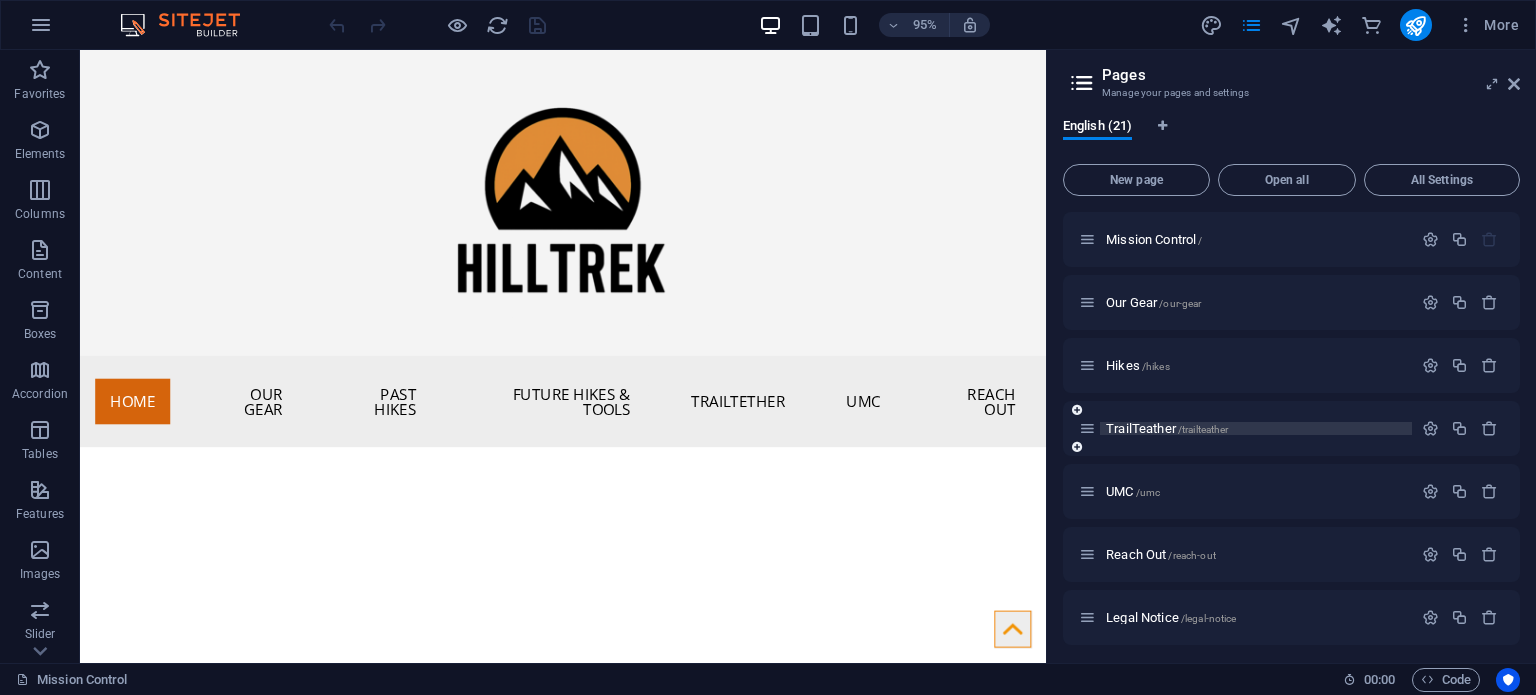 click on "TrailTeather /trailteather" at bounding box center [1167, 428] 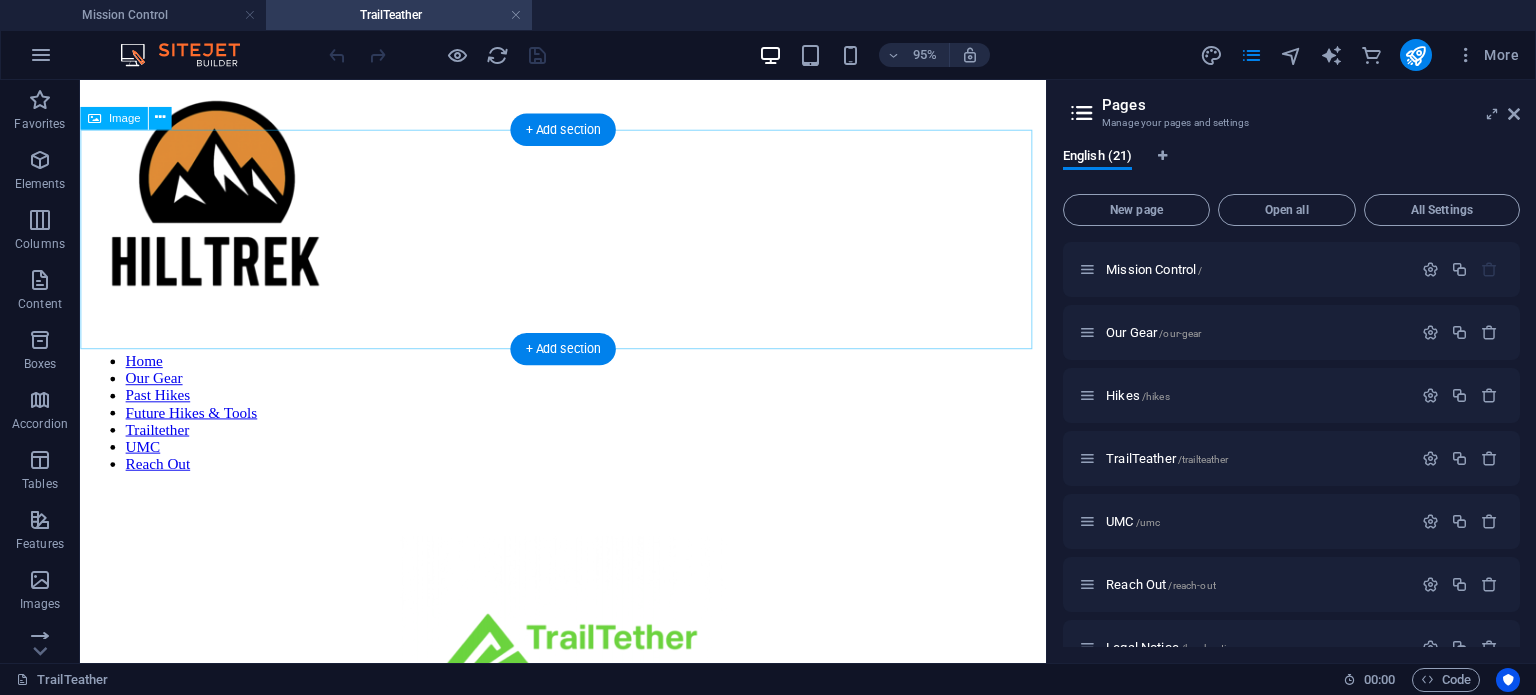 scroll, scrollTop: 0, scrollLeft: 0, axis: both 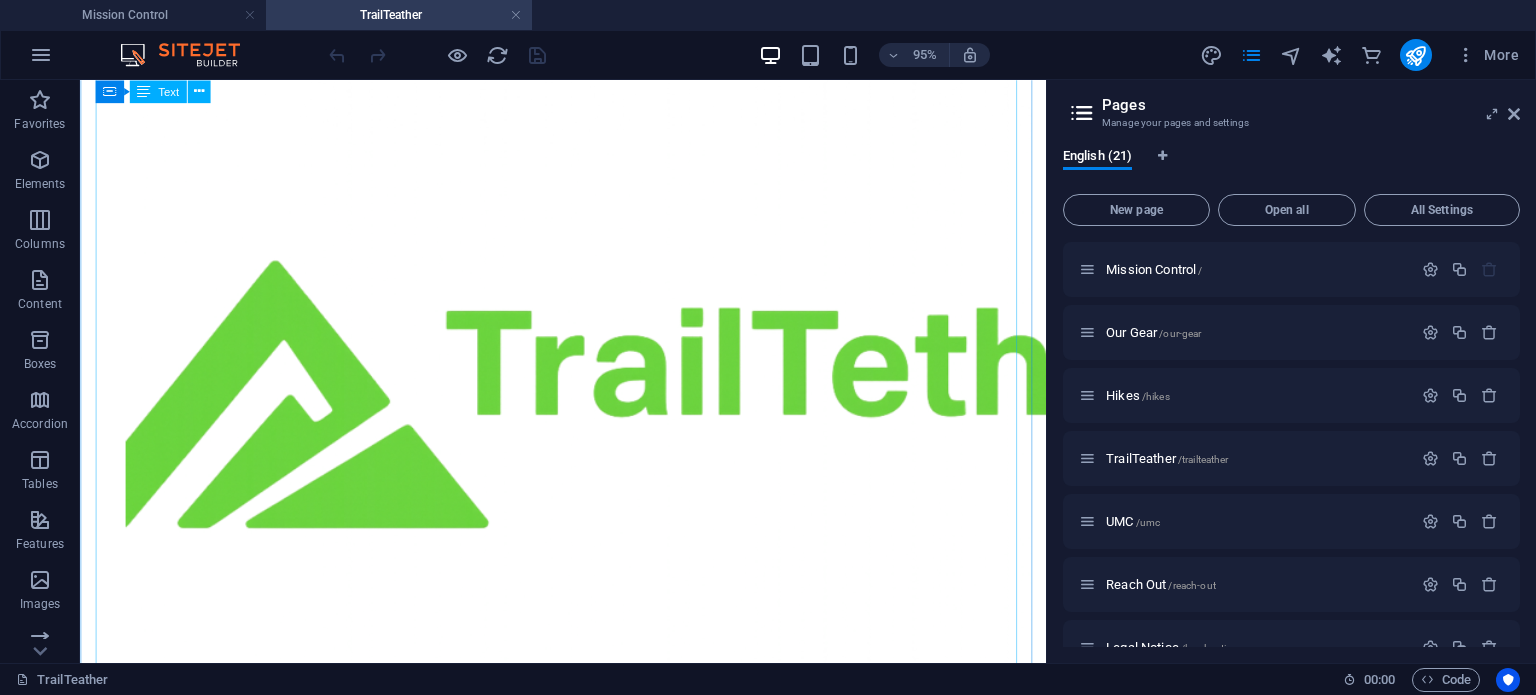 click on "Introducing Trailtether (COMING SOON) The wild has a memory . Hidden wooden tokens are waiting on the trail. Find one. Scan it. Re-hide it. Earn your points. Drop a hint, keep the chain going, and become part of the story. 📍 GPS-tagged 📡 Works offline 🔒 Only admins see the full token history This is more than a hike. It’s a legacy. Start your journey — only on TrailTether. Plan. Share. Explore. Together. Tired of clunky hiking apps that overpromise and underdeliver? So were we. After testing the best of what's out there, free and paid versions, we kept hitting the same walls: bloated features, inaccessible interfaces, and a lack of coordination tools that actually  work  for real hikers. That’s why we built  Trailtether . Designed by hikers, for hikers, Trailtether is your all-in-one trail companion built to simplify and enhance every step of your journey. Why Trailtether? Effortless Itinerary Planning Smart Location Sharing Real-Time Collaboration Plan hikes  together Meal & Supply Scheduling" at bounding box center [588, 29291] 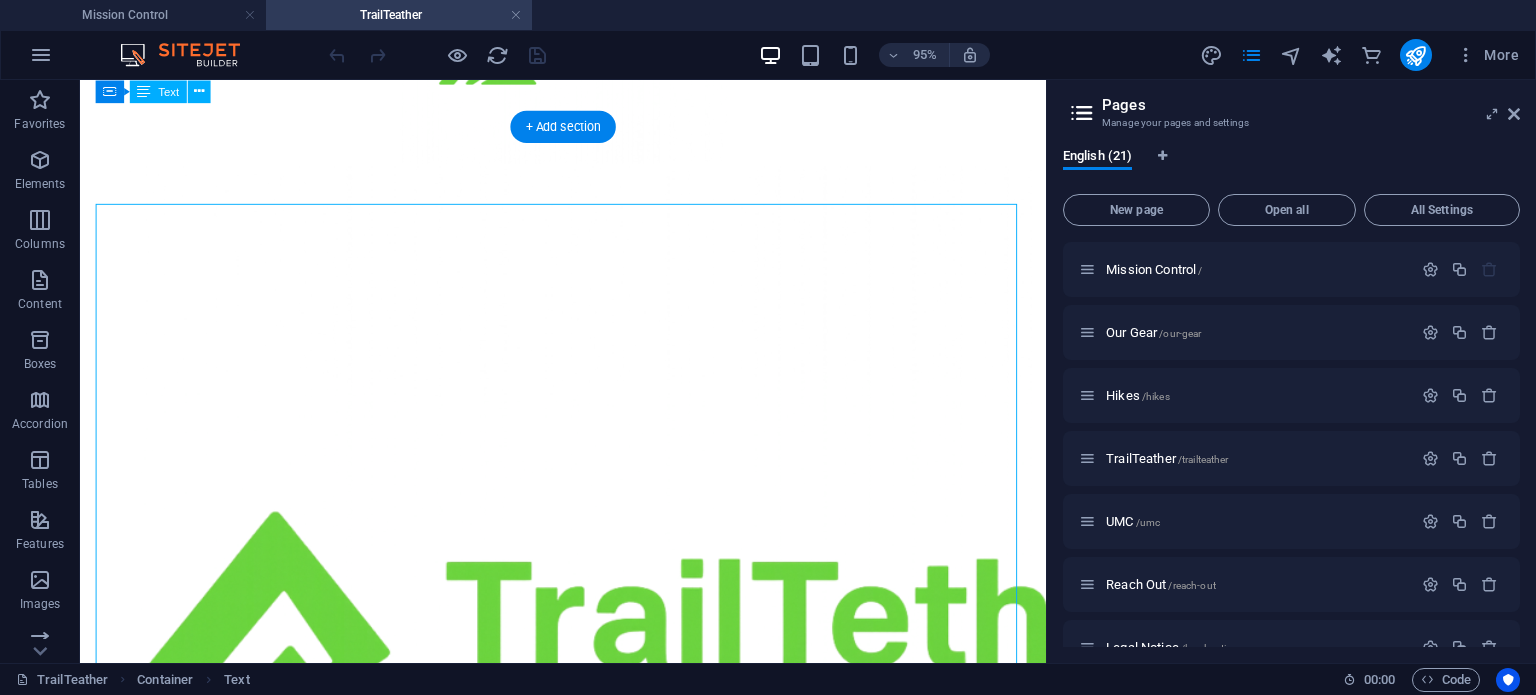 scroll, scrollTop: 600, scrollLeft: 0, axis: vertical 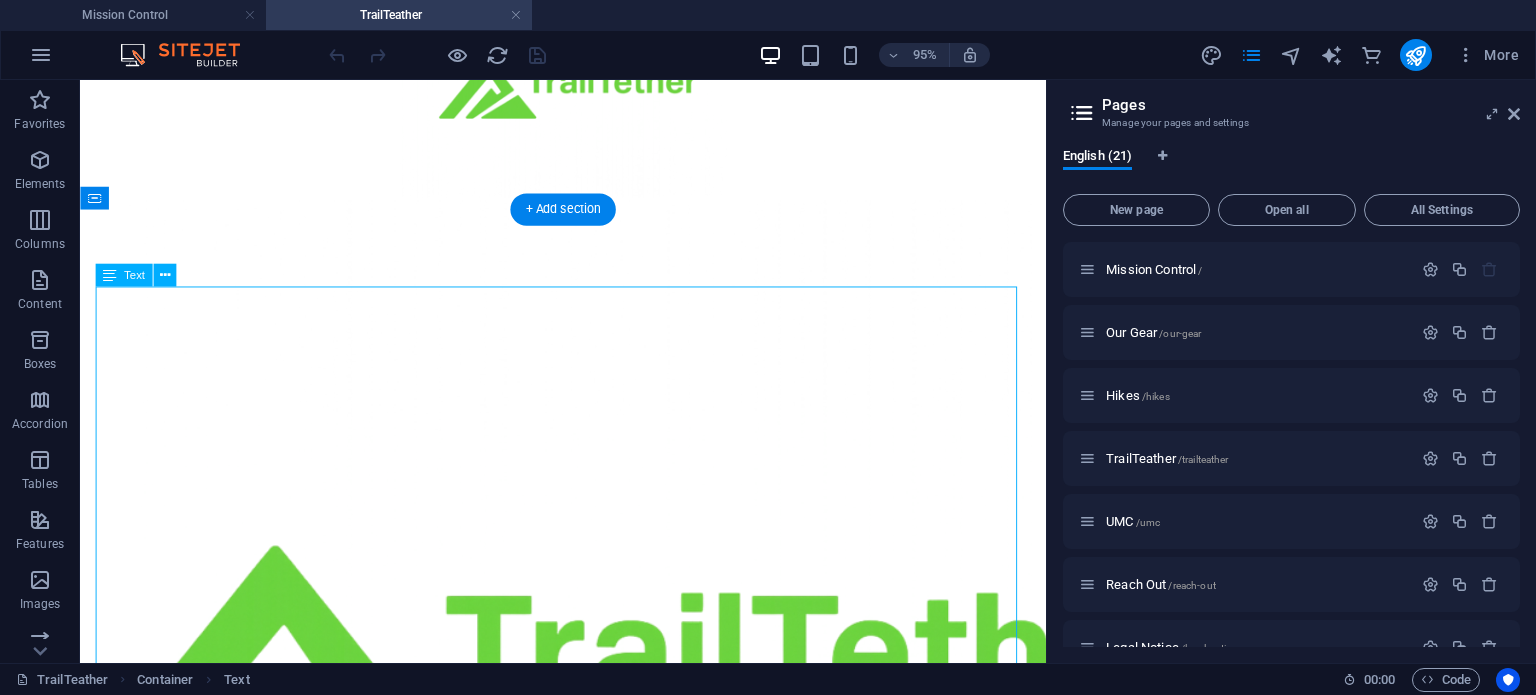 click on "Introducing Trailtether (COMING SOON) The wild has a memory . Hidden wooden tokens are waiting on the trail. Find one. Scan it. Re-hide it. Earn your points. Drop a hint, keep the chain going, and become part of the story. 📍 GPS-tagged 📡 Works offline 🔒 Only admins see the full token history This is more than a hike. It’s a legacy. Start your journey — only on TrailTether. Plan. Share. Explore. Together. Tired of clunky hiking apps that overpromise and underdeliver? So were we. After testing the best of what's out there, free and paid versions, we kept hitting the same walls: bloated features, inaccessible interfaces, and a lack of coordination tools that actually  work  for real hikers. That’s why we built  Trailtether . Designed by hikers, for hikers, Trailtether is your all-in-one trail companion built to simplify and enhance every step of your journey. Why Trailtether? Effortless Itinerary Planning Smart Location Sharing Real-Time Collaboration Plan hikes  together Meal & Supply Scheduling" at bounding box center (588, 29591) 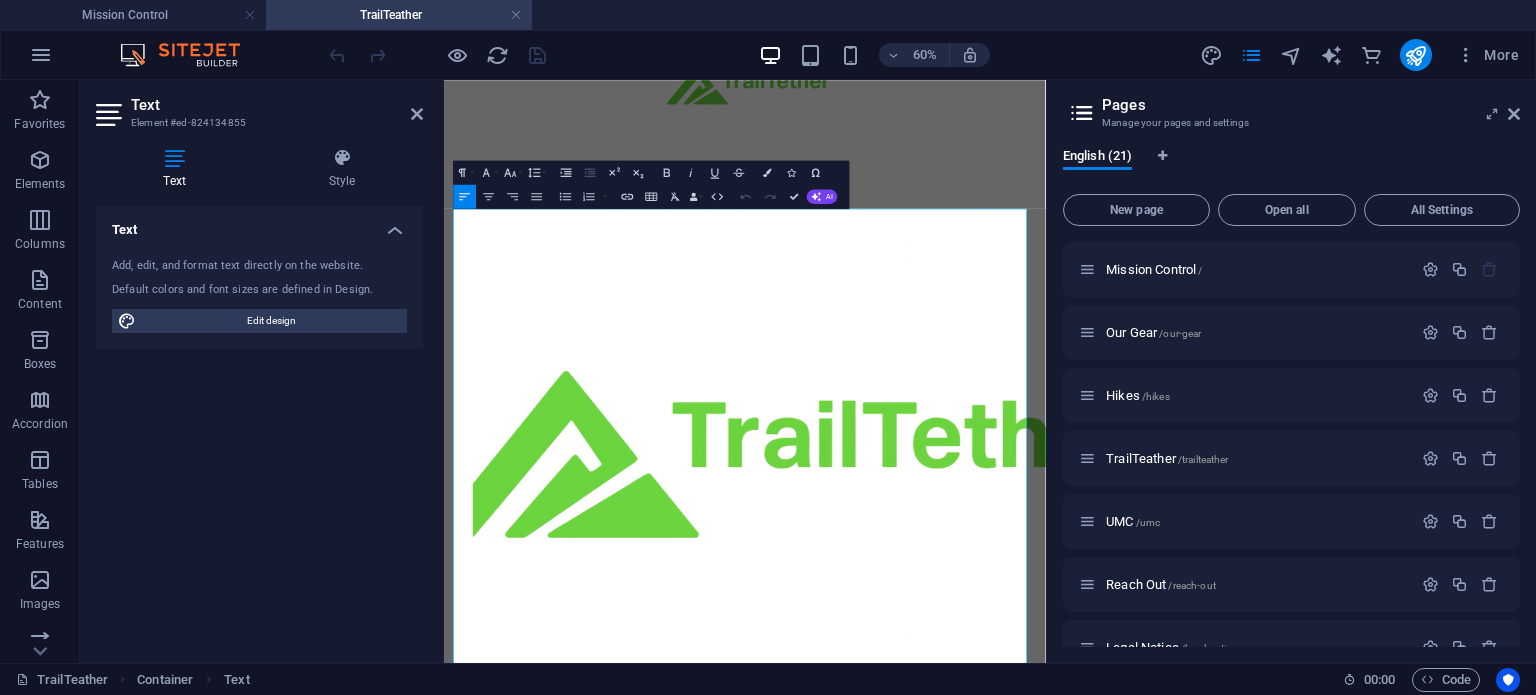 scroll, scrollTop: 597, scrollLeft: 0, axis: vertical 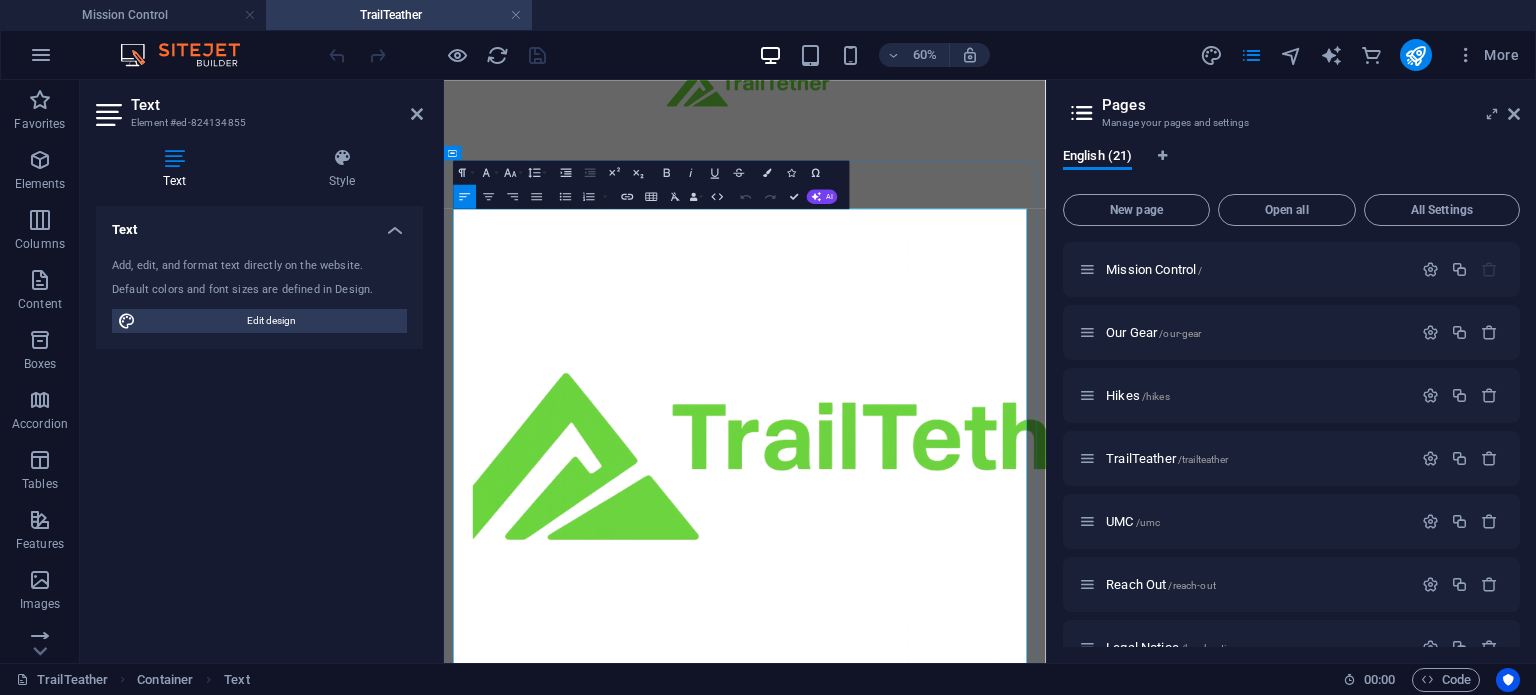 click at bounding box center (945, 28912) 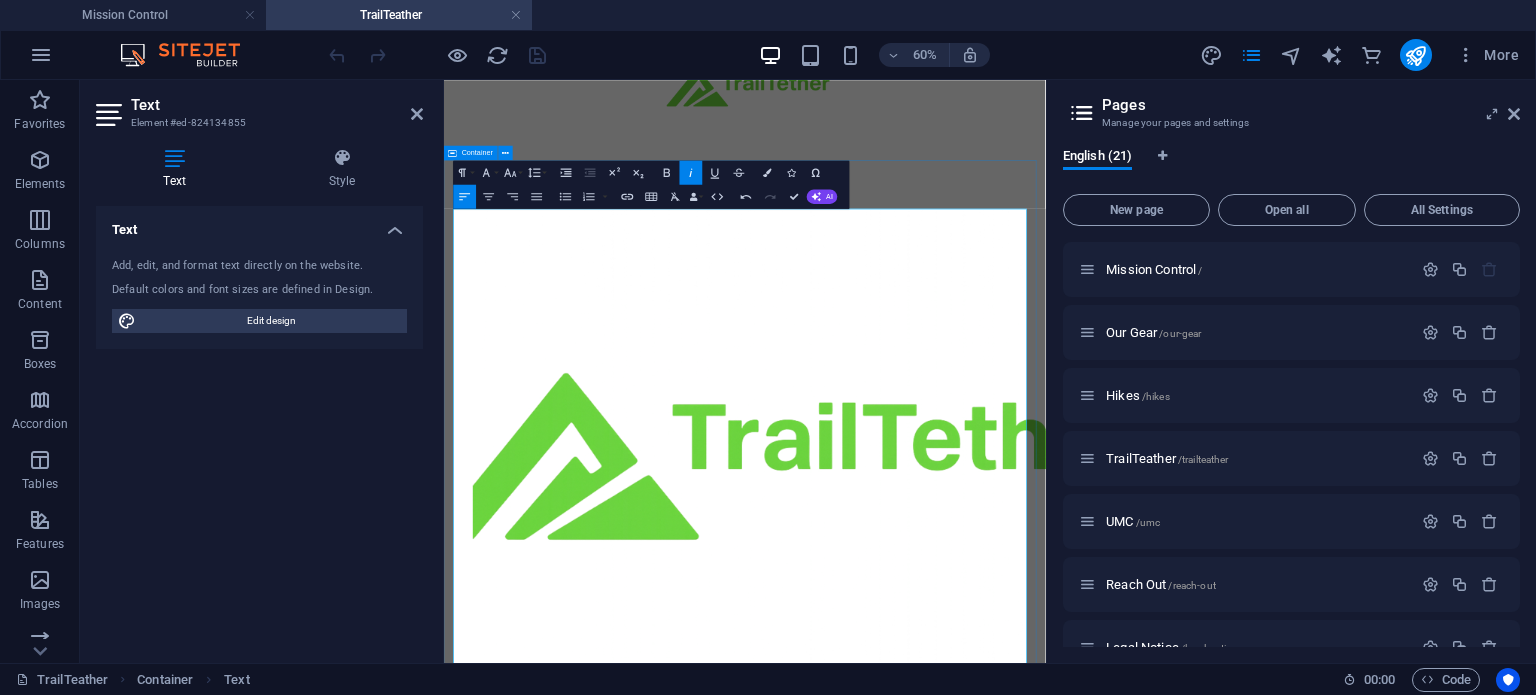 click on "Introducing Trailtether (COMING SOON) The wild has a memory . Hidden wooden tokens are waiting on the trail. Find one. Scan it. Re-hide it. Earn your points. Drop a hint, keep the chain going, and become part of the story. 📍 GPS-tagged 📡 Works offline 🔒 Only admins see the full token history This is more than a hike. It’s a legacy. Start your journey — only on TrailTether. Plan. Share. Explore. Together. Tired of clunky hiking apps that overpromise and underdeliver? So were we. After testing the best of what's out there, free and paid versions, we kept hitting the same walls: bloated features, inaccessible interfaces, and a lack of coordination tools that actually  work  for real hikers. That’s why we built  Trailtether . Designed by hikers, for hikers, Trailtether is your all-in-one trail companion built to simplify and enhance every step of your journey. Why Trailtether? Effortless Itinerary Planning Smart Location Sharing Real-Time Collaboration Plan hikes  together Track What Matters ." at bounding box center [945, 19237] 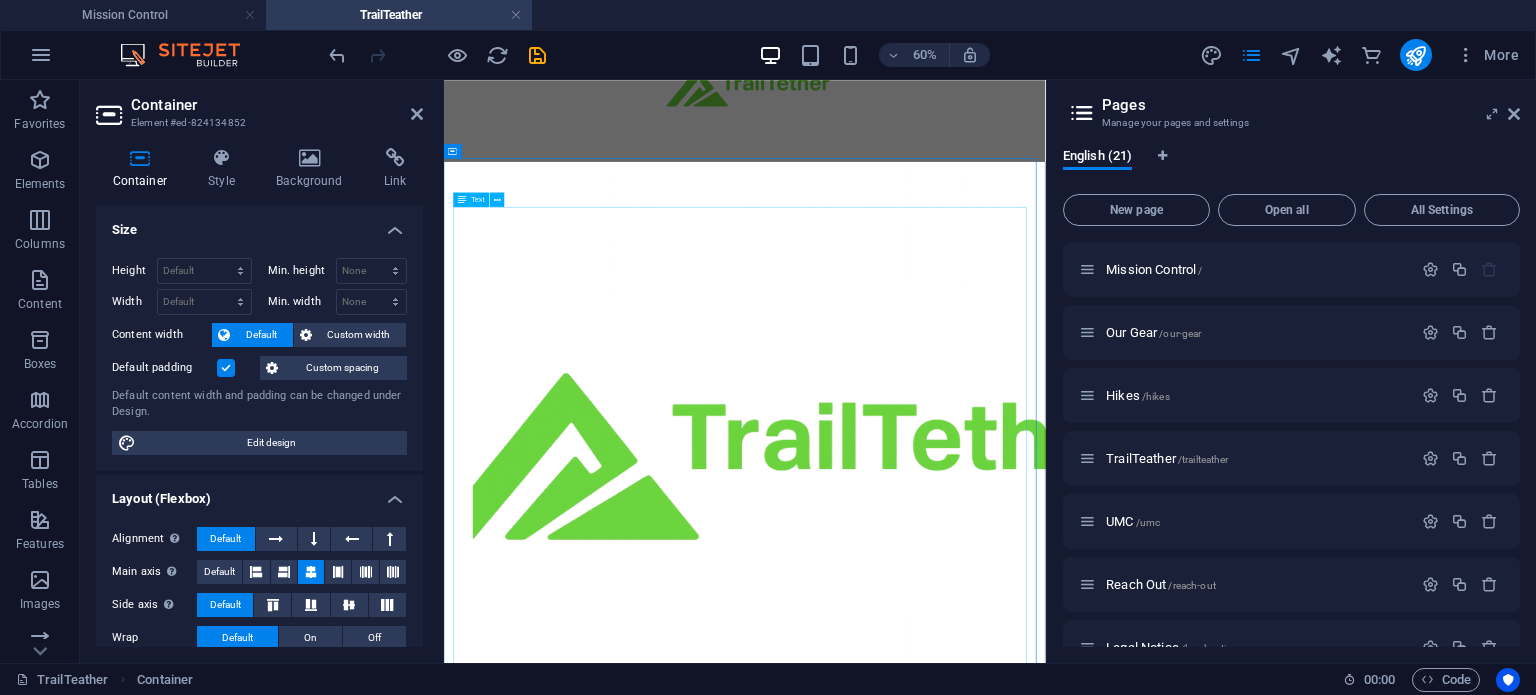 scroll, scrollTop: 200, scrollLeft: 0, axis: vertical 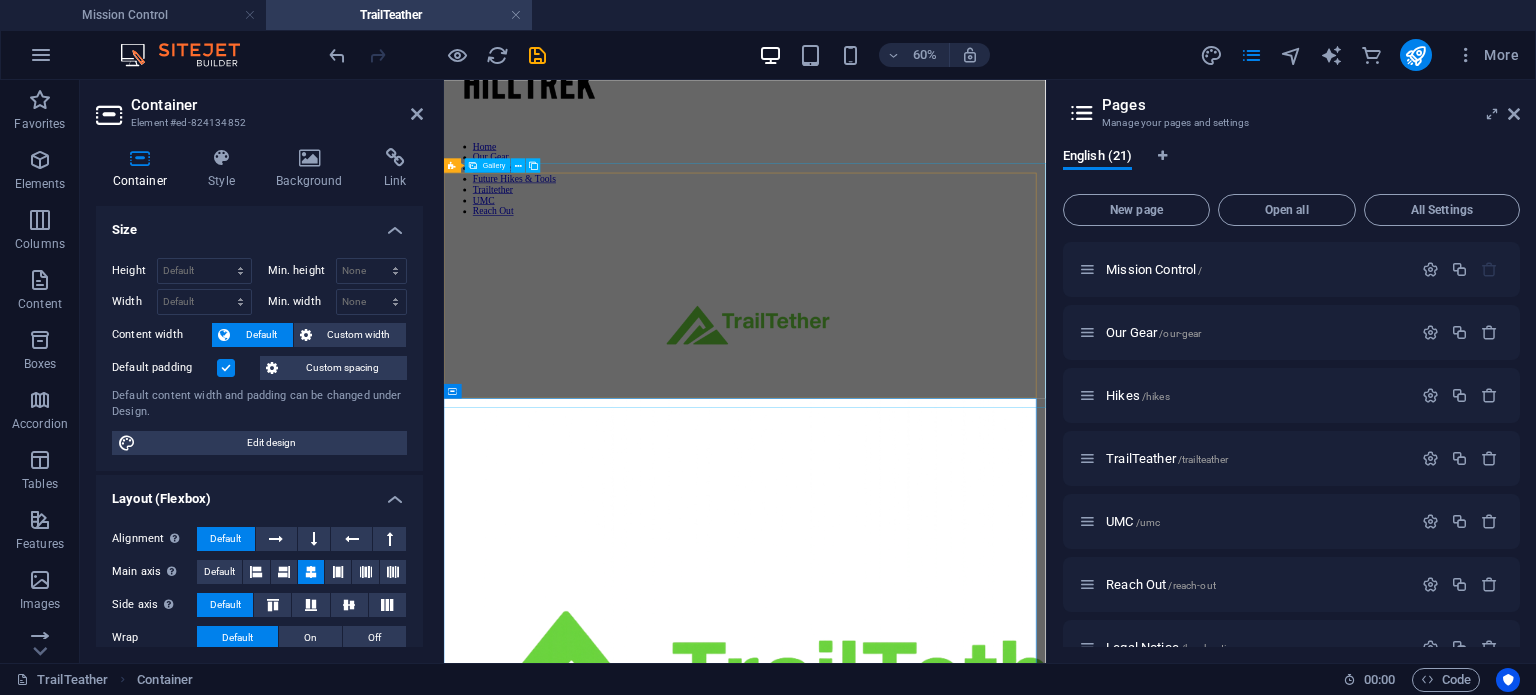 click at bounding box center (945, 4634) 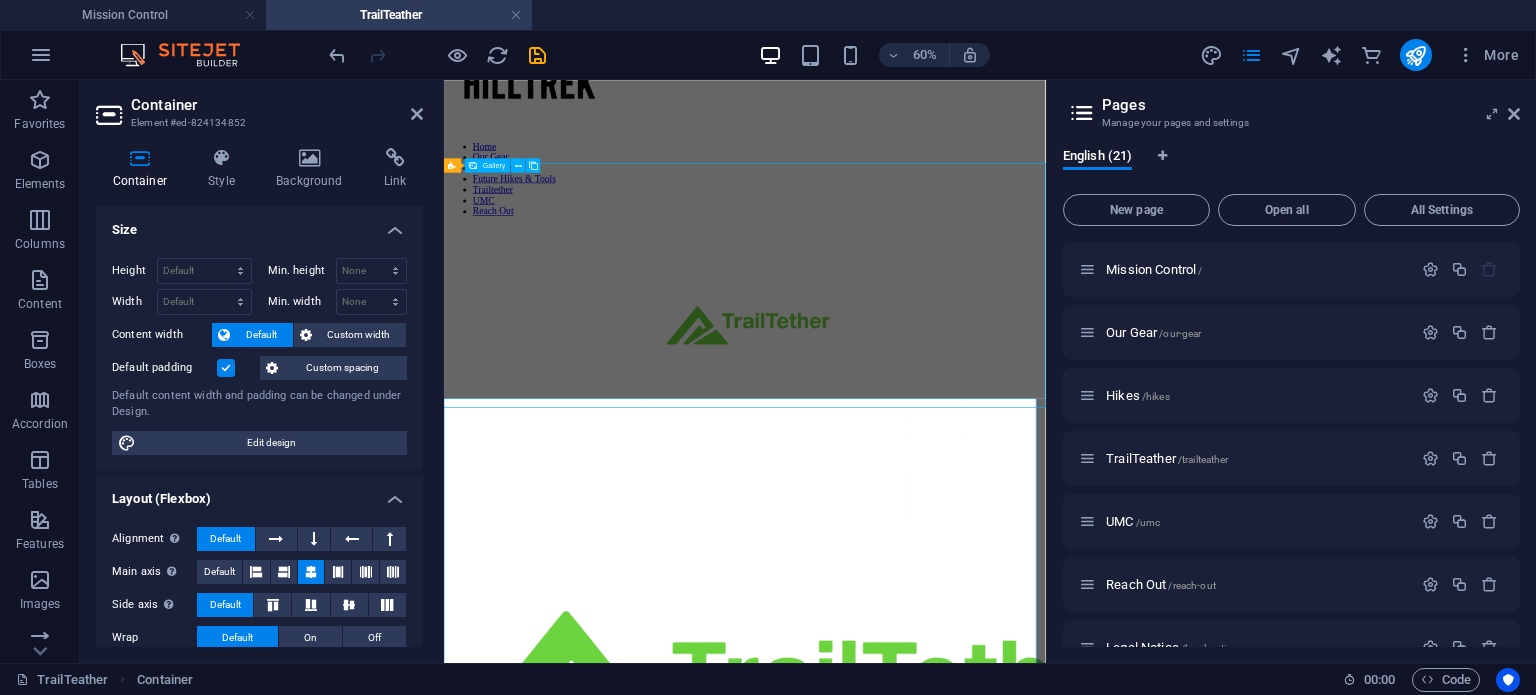 click at bounding box center [945, 4634] 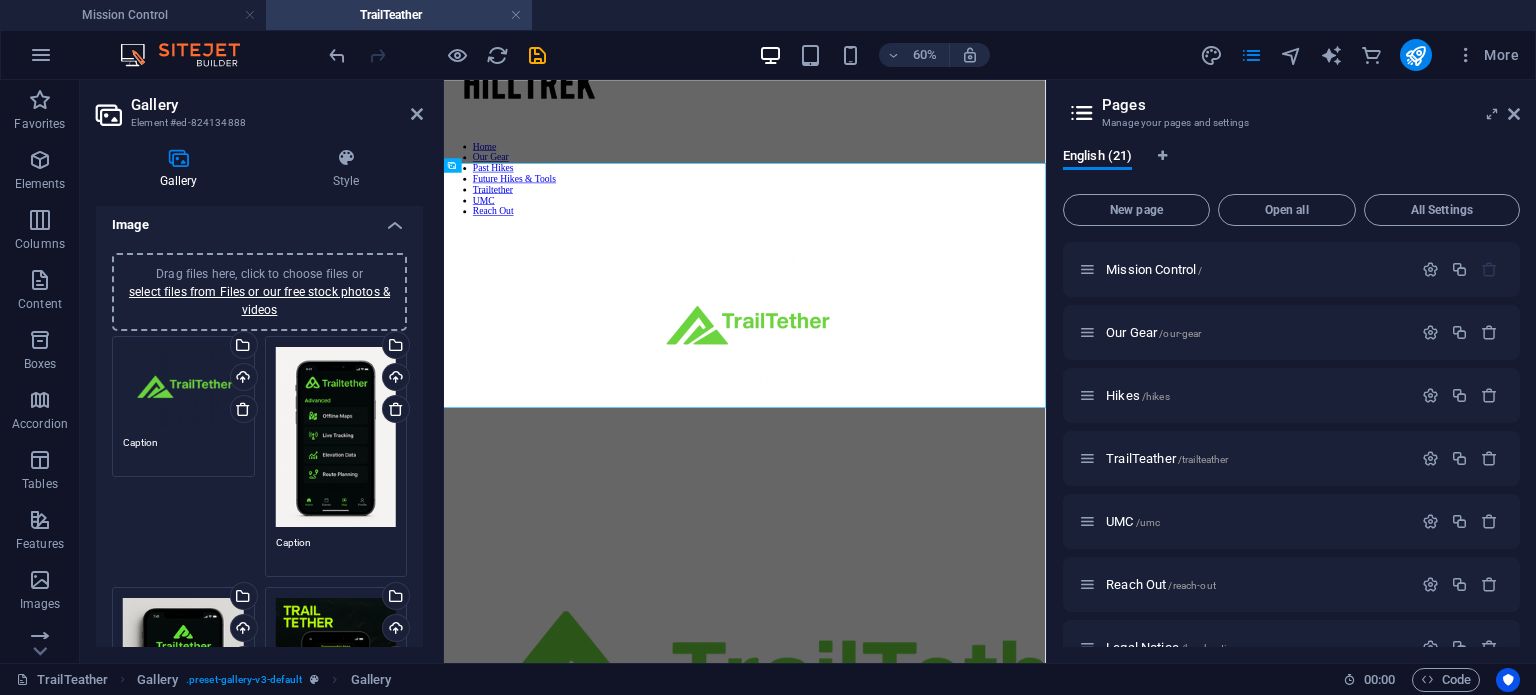 scroll, scrollTop: 0, scrollLeft: 0, axis: both 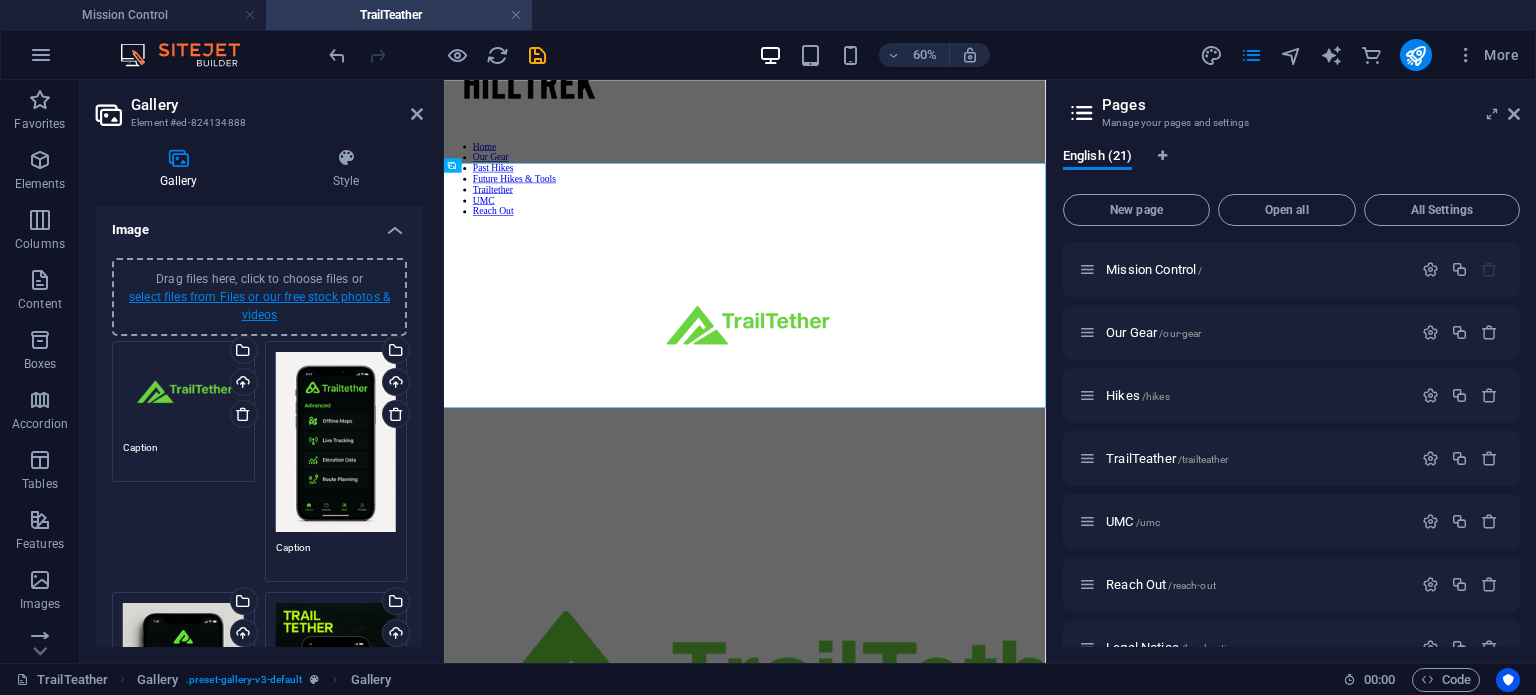 click on "select files from Files or our free stock photos & videos" at bounding box center [259, 306] 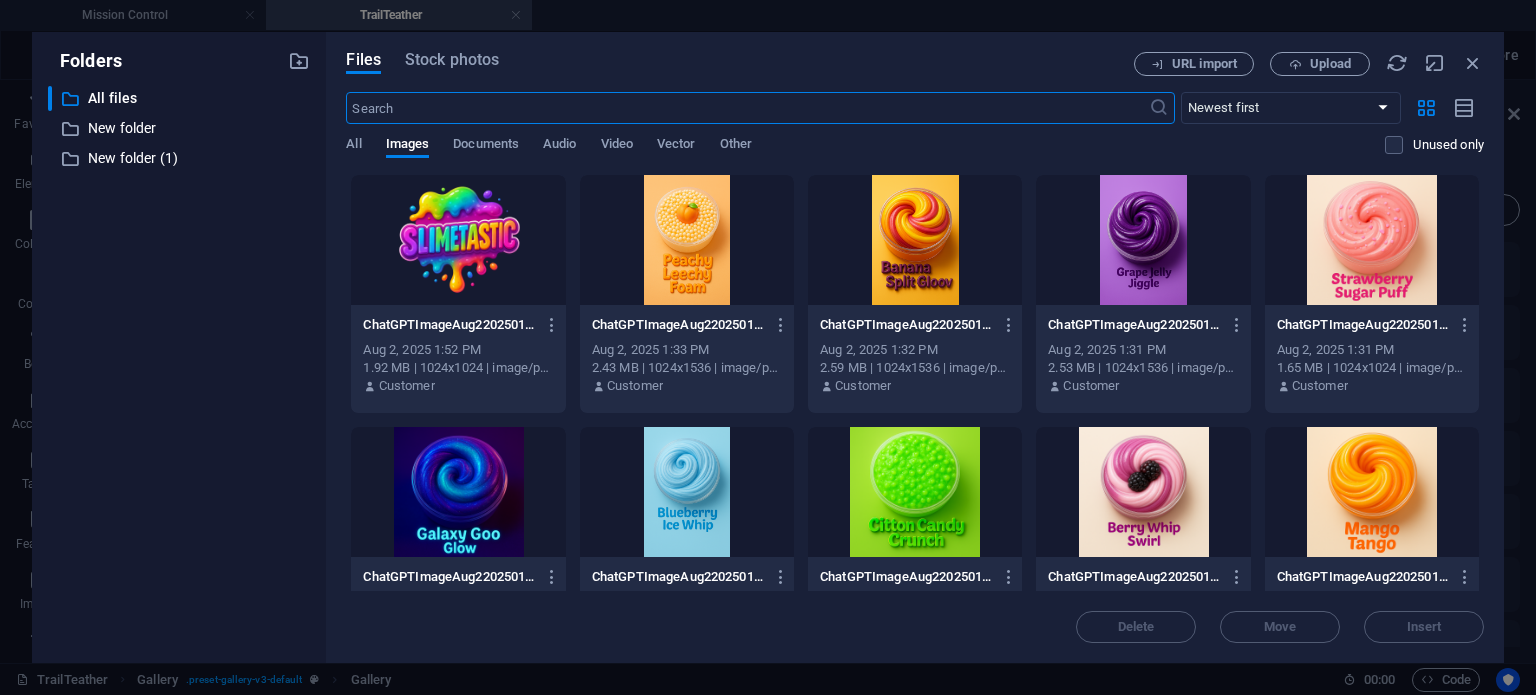 scroll, scrollTop: 0, scrollLeft: 0, axis: both 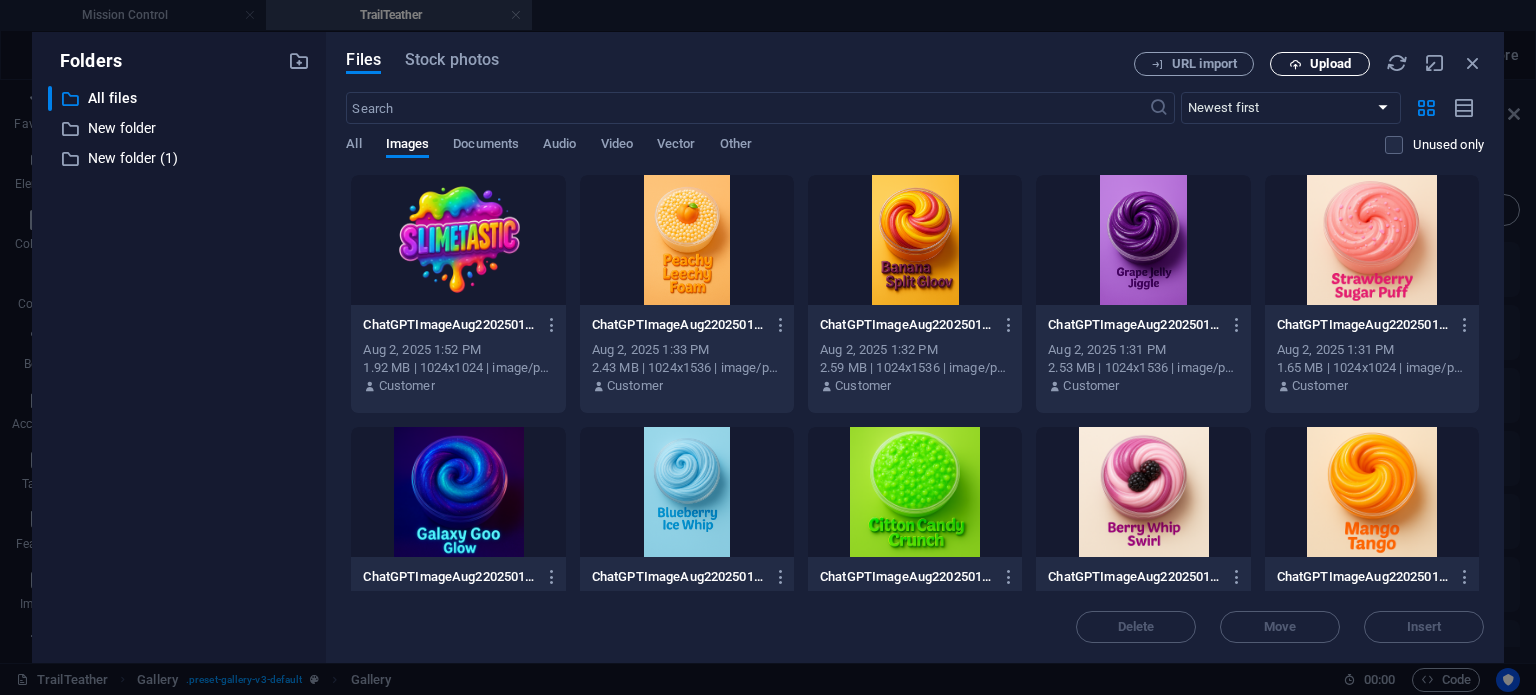 click on "Upload" at bounding box center (1330, 64) 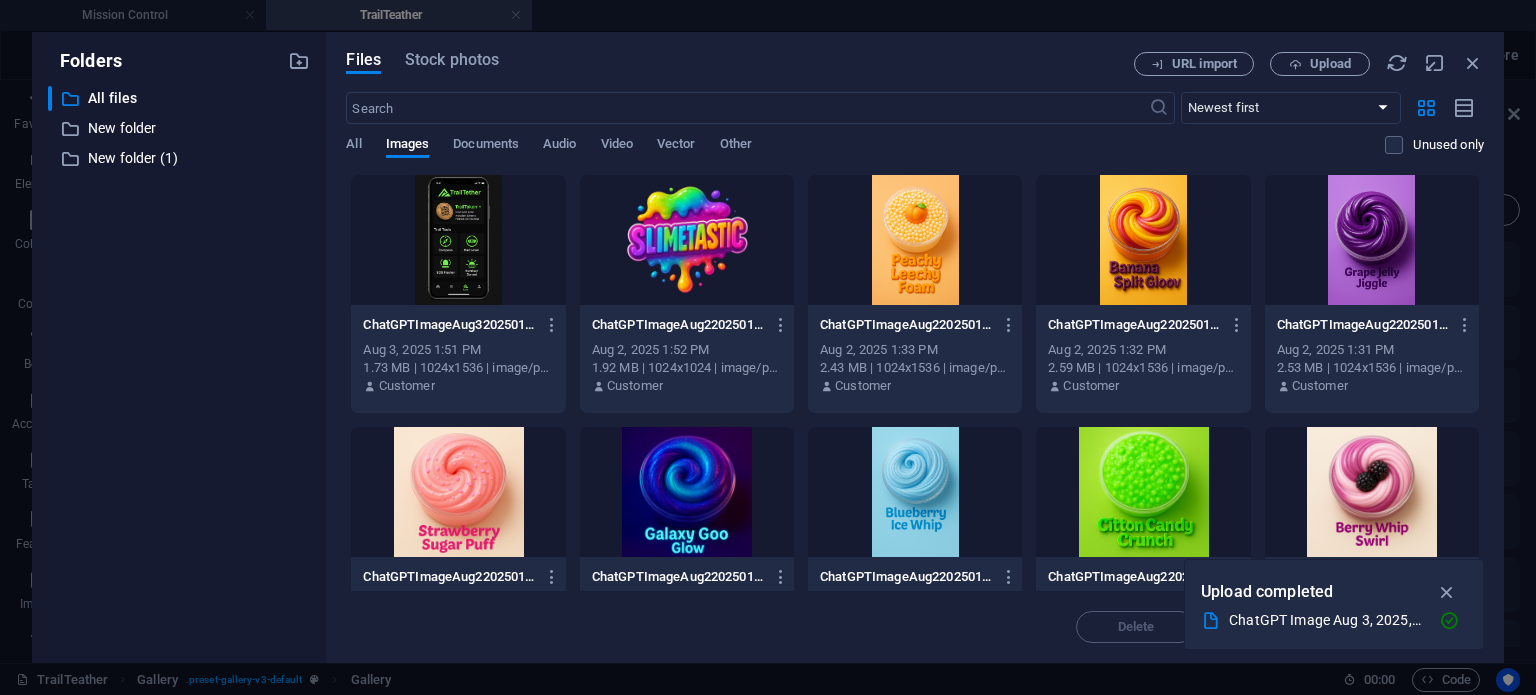 click at bounding box center [458, 240] 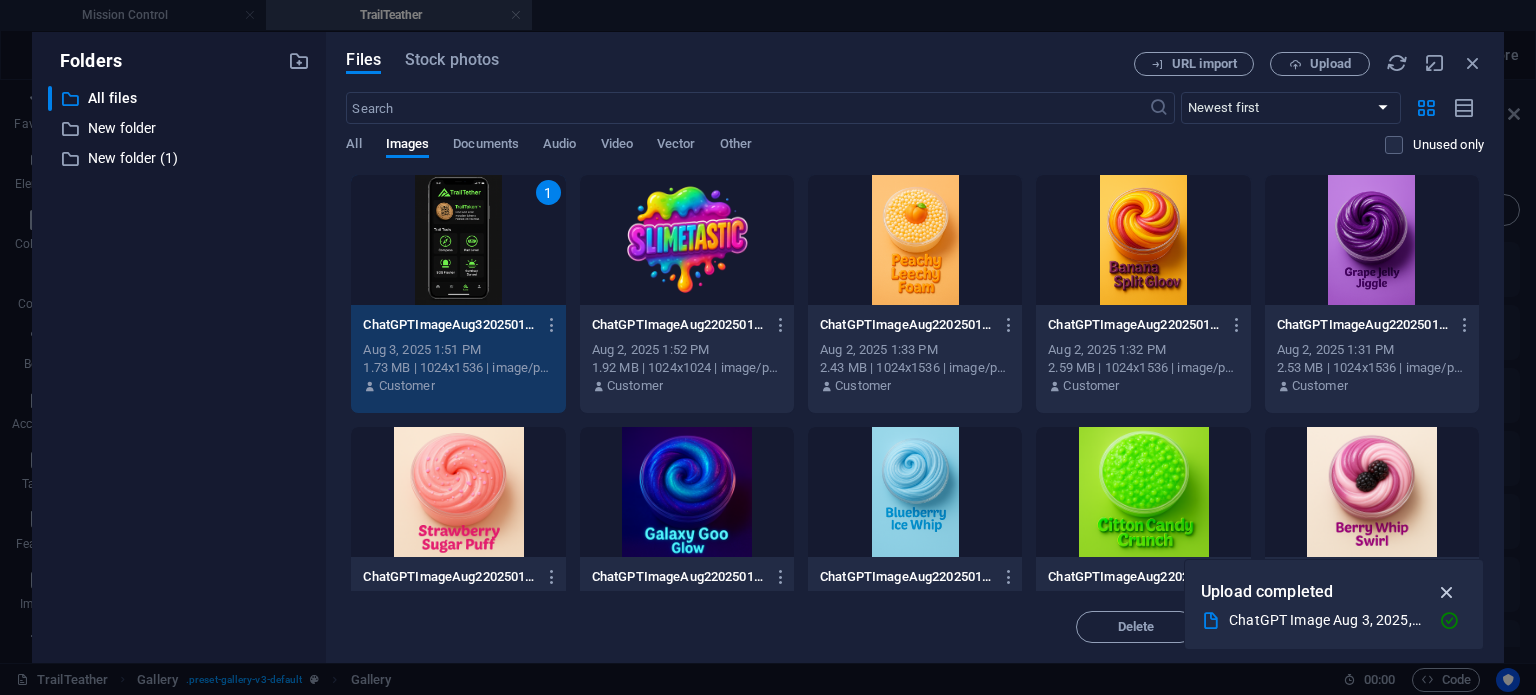 click at bounding box center (1447, 592) 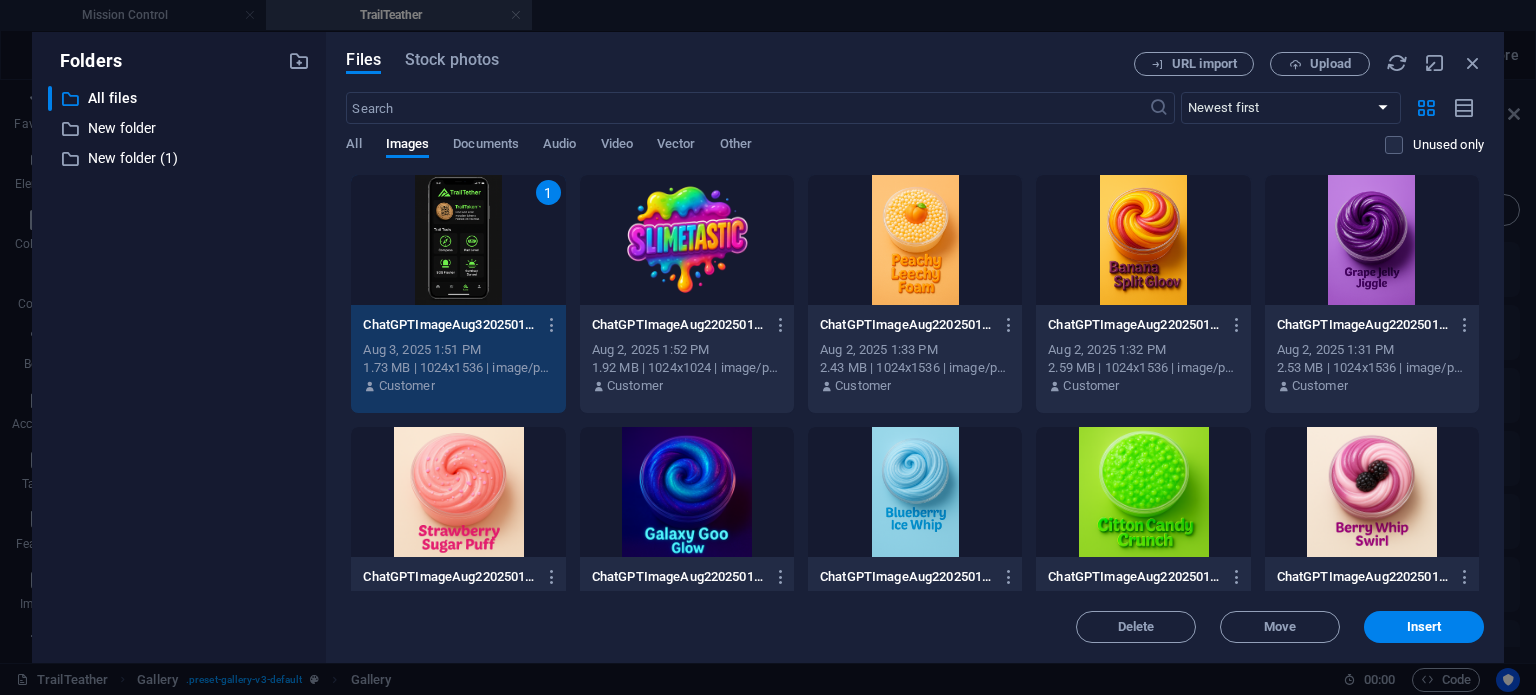 click on "Insert" at bounding box center [1424, 627] 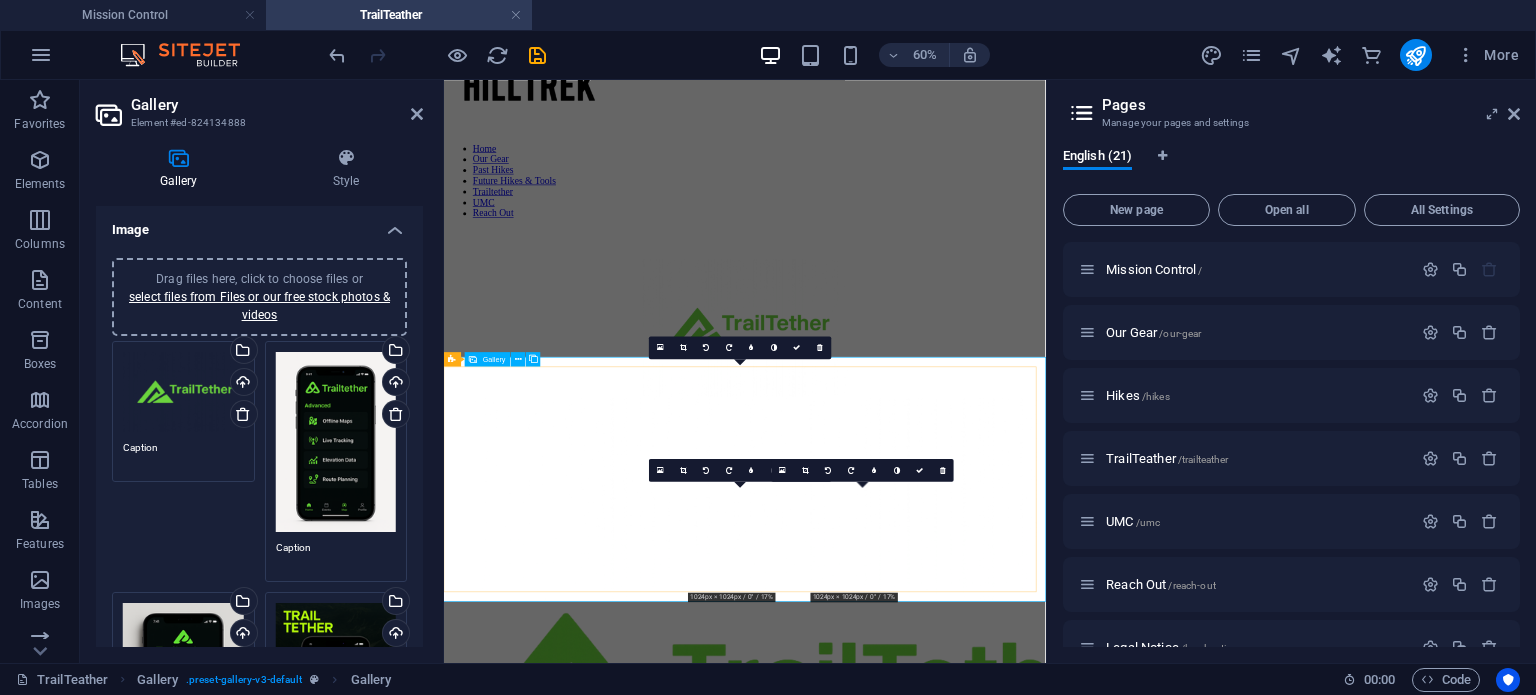 scroll, scrollTop: 200, scrollLeft: 0, axis: vertical 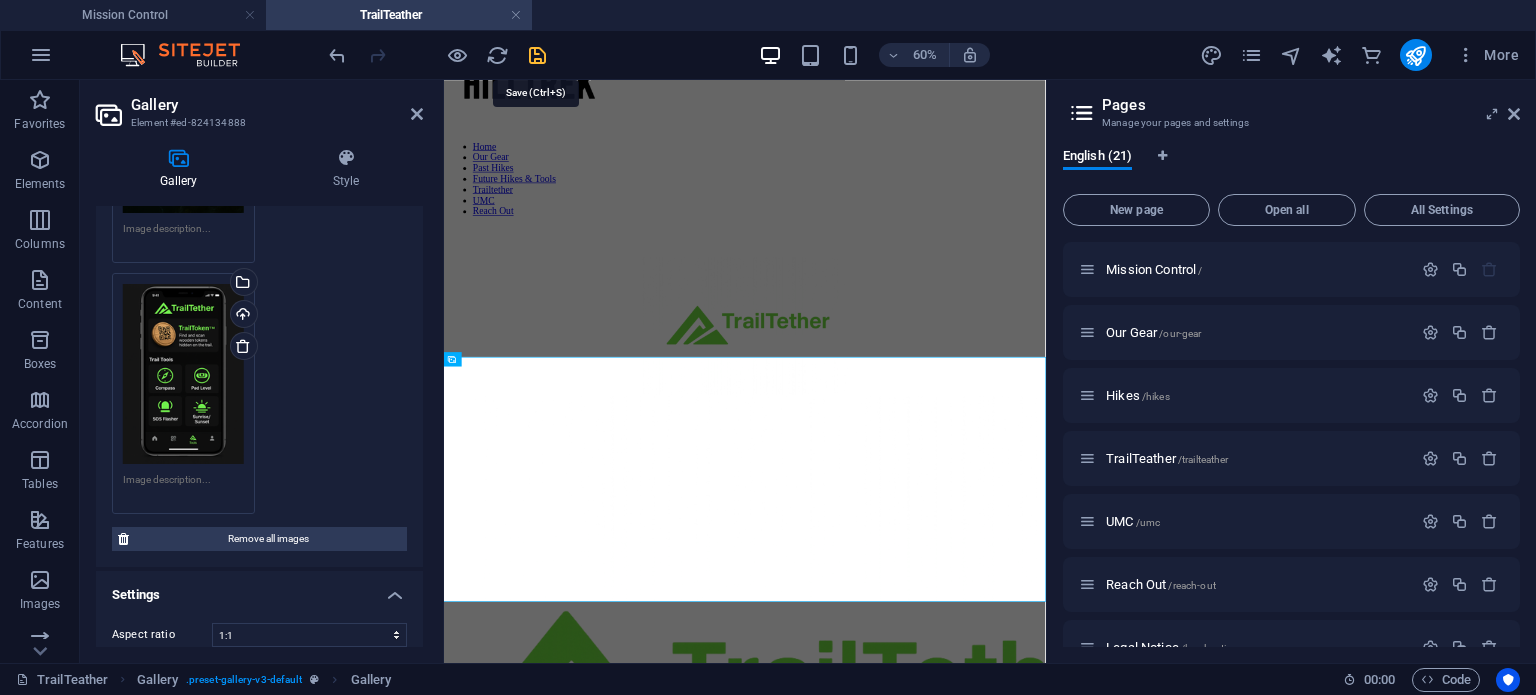 click at bounding box center [537, 55] 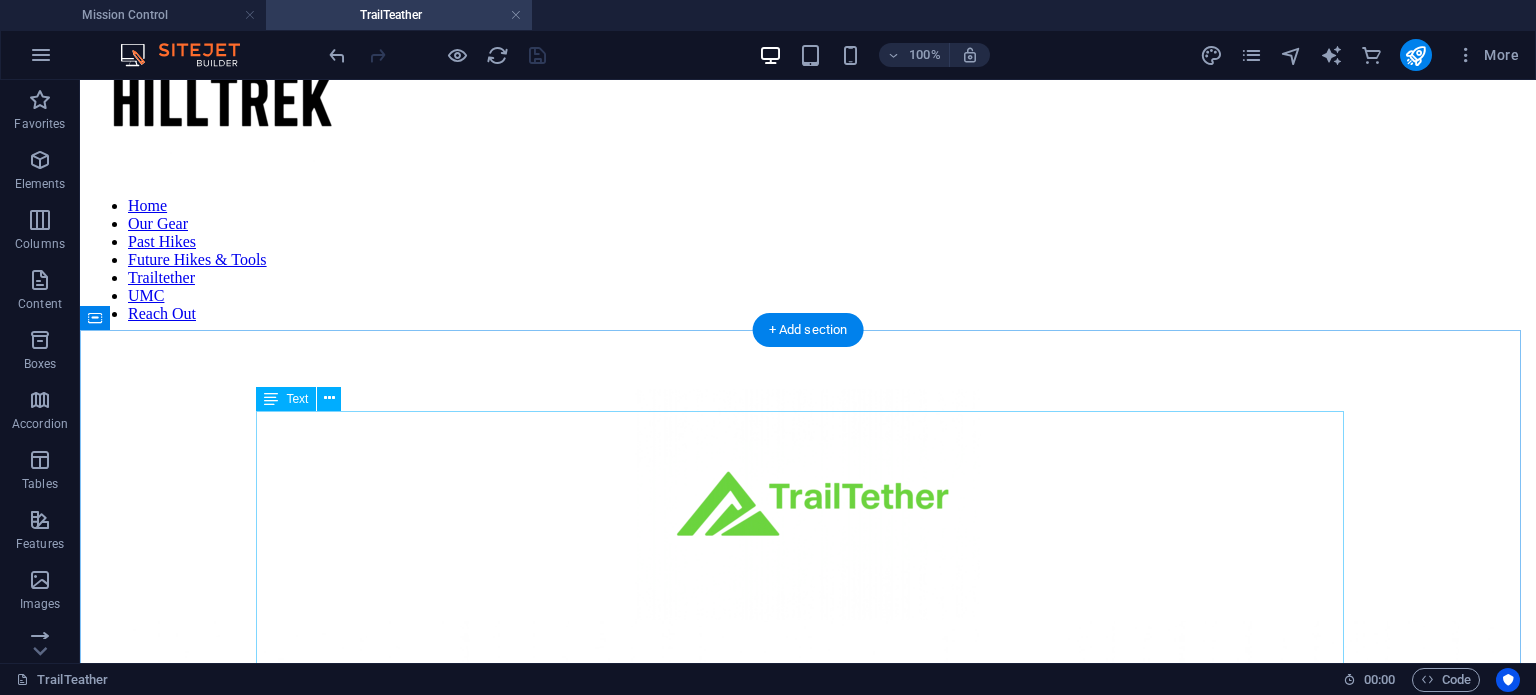 scroll, scrollTop: 178, scrollLeft: 0, axis: vertical 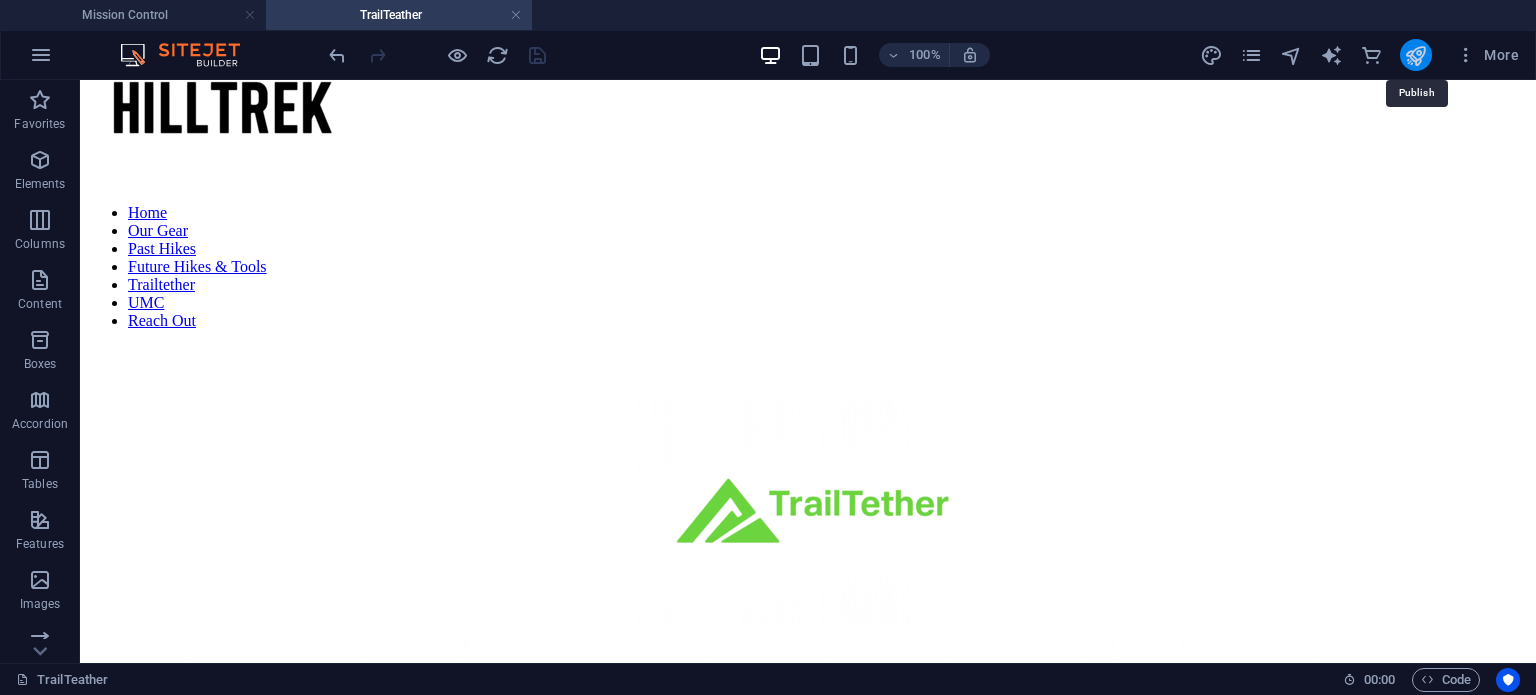 click at bounding box center (1415, 55) 